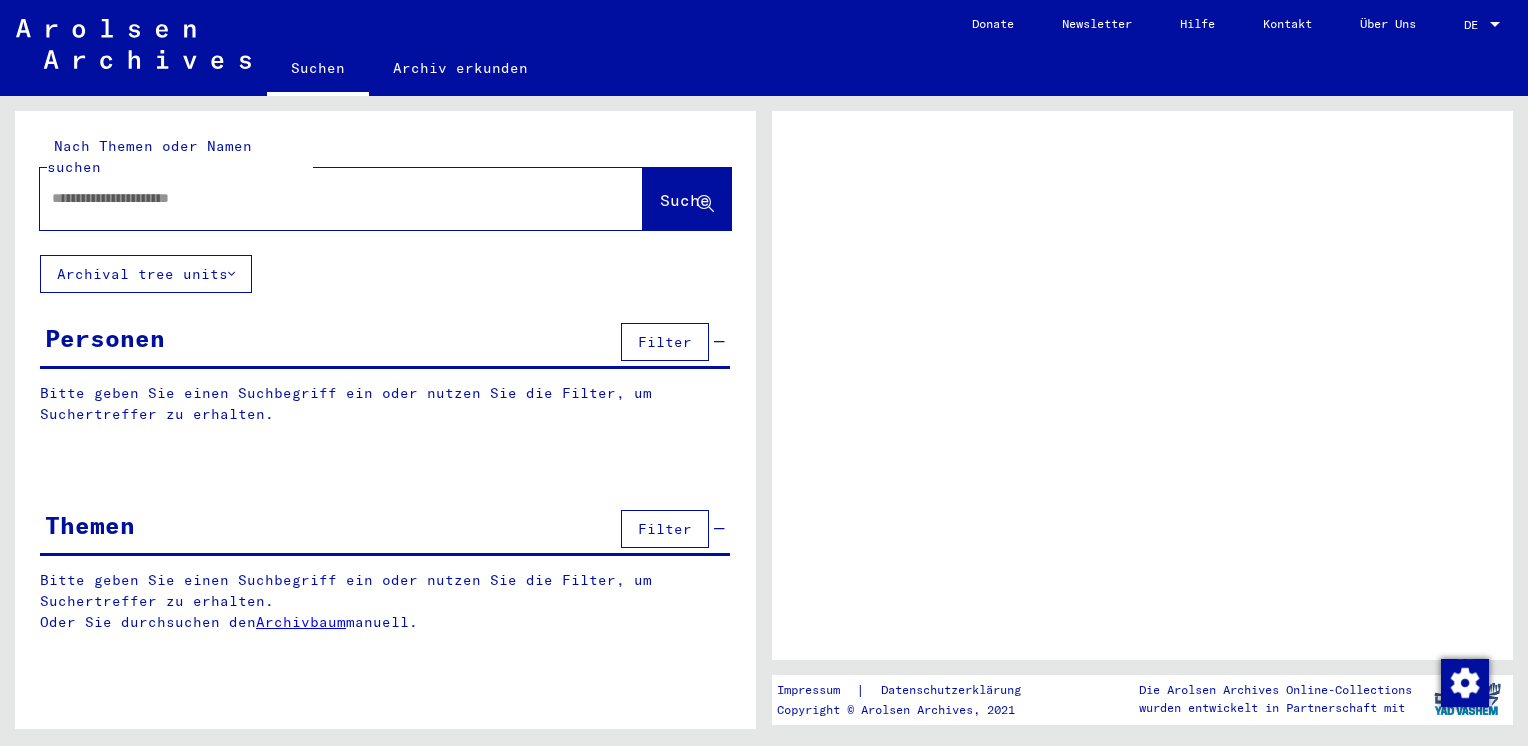 scroll, scrollTop: 0, scrollLeft: 0, axis: both 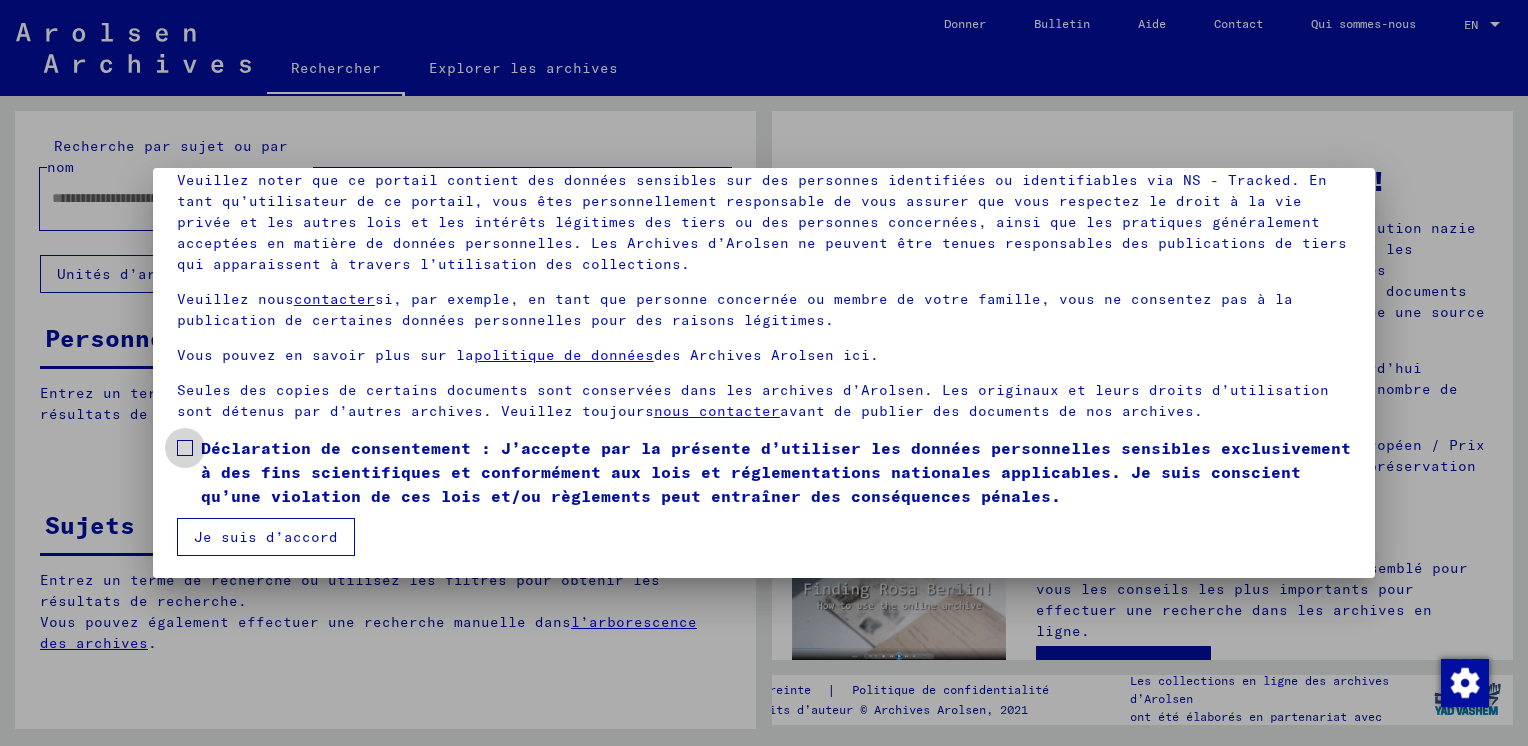 click at bounding box center (185, 448) 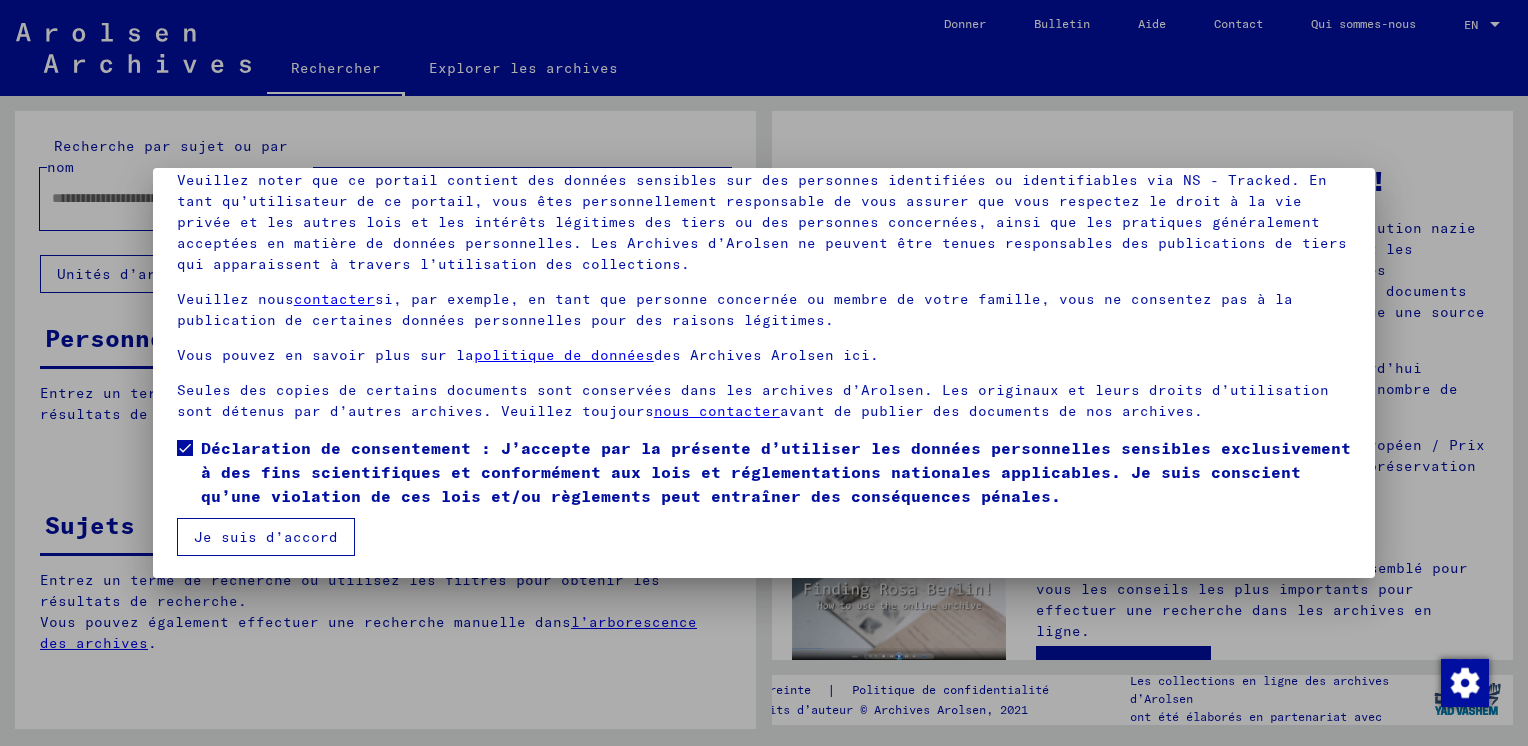 click on "Je suis d’accord" at bounding box center (266, 537) 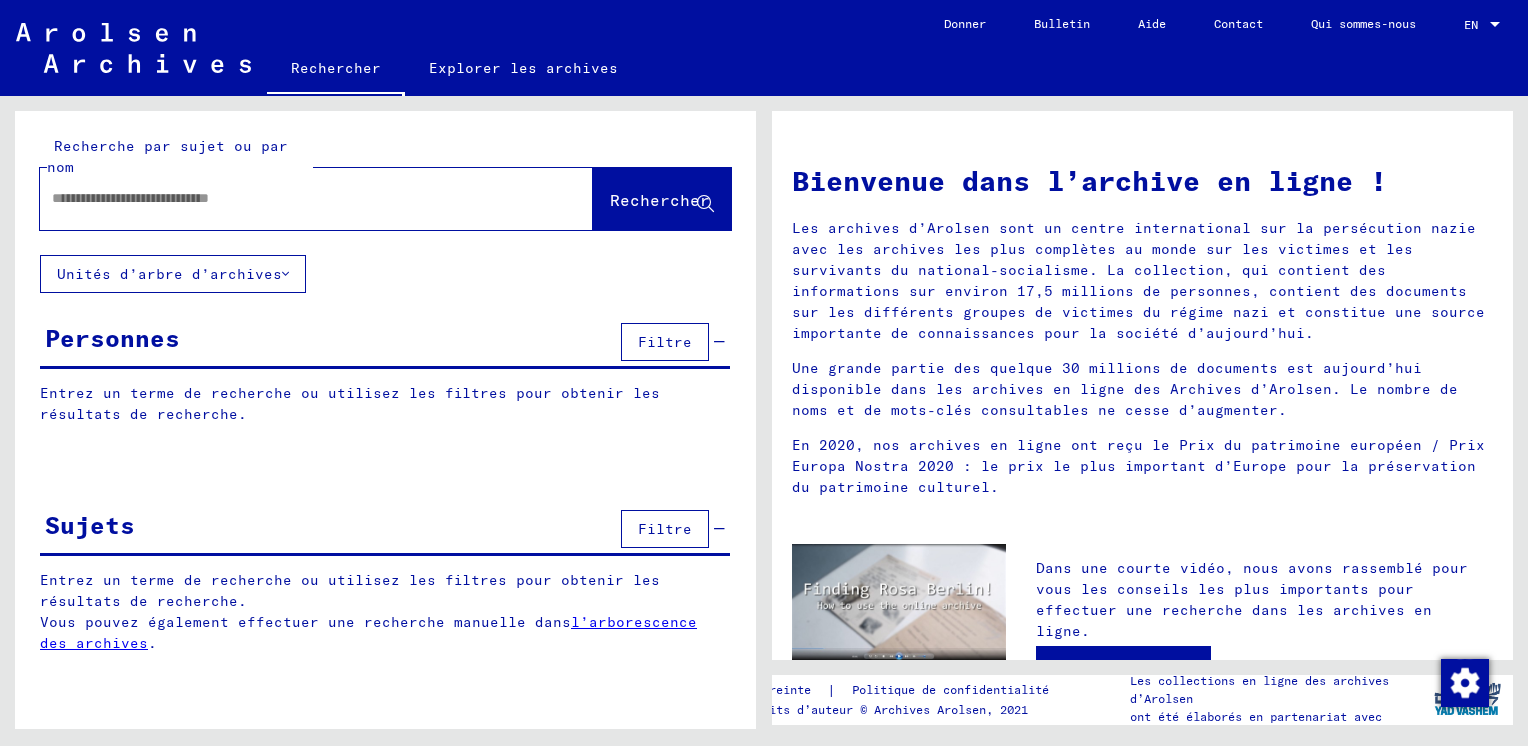 click at bounding box center [292, 198] 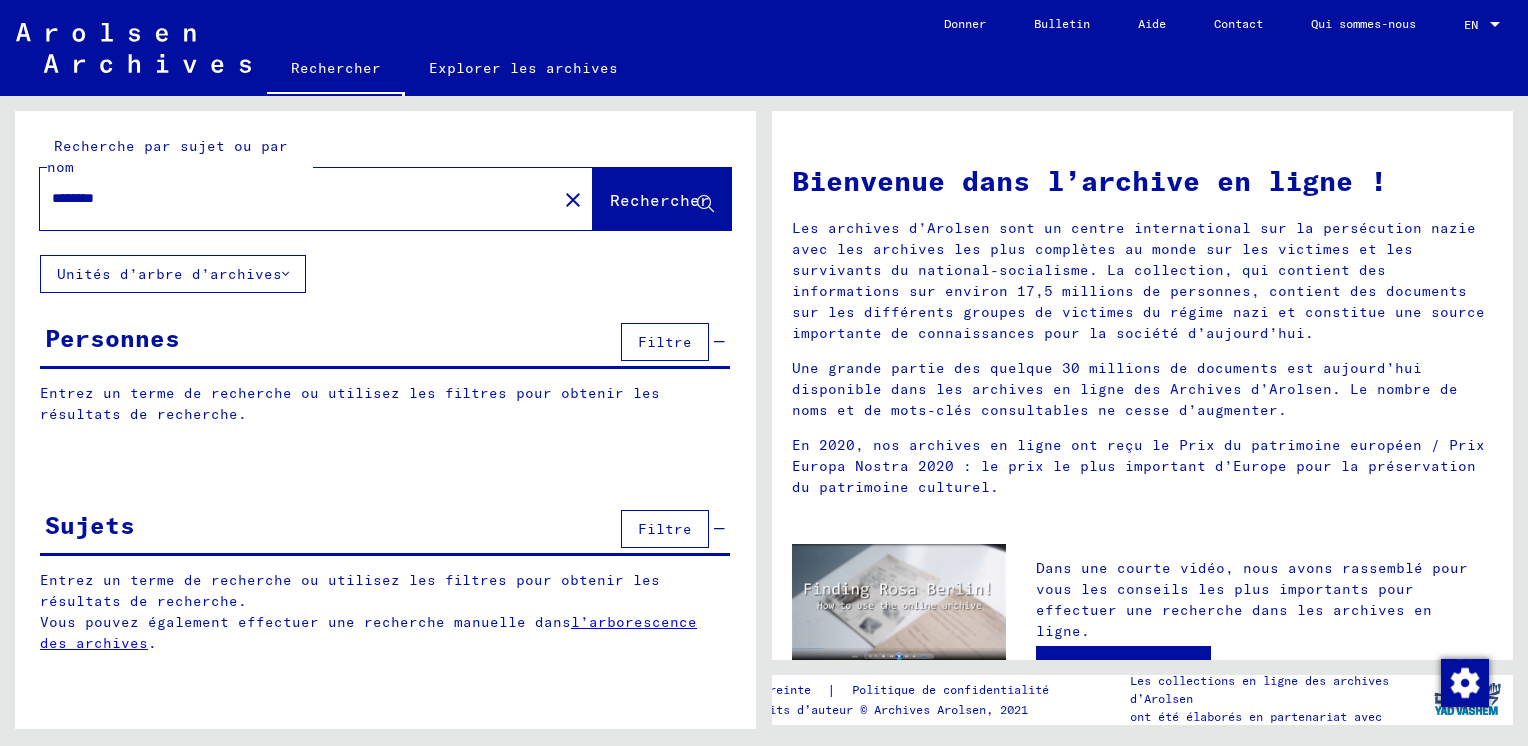 click on "Rechercher" 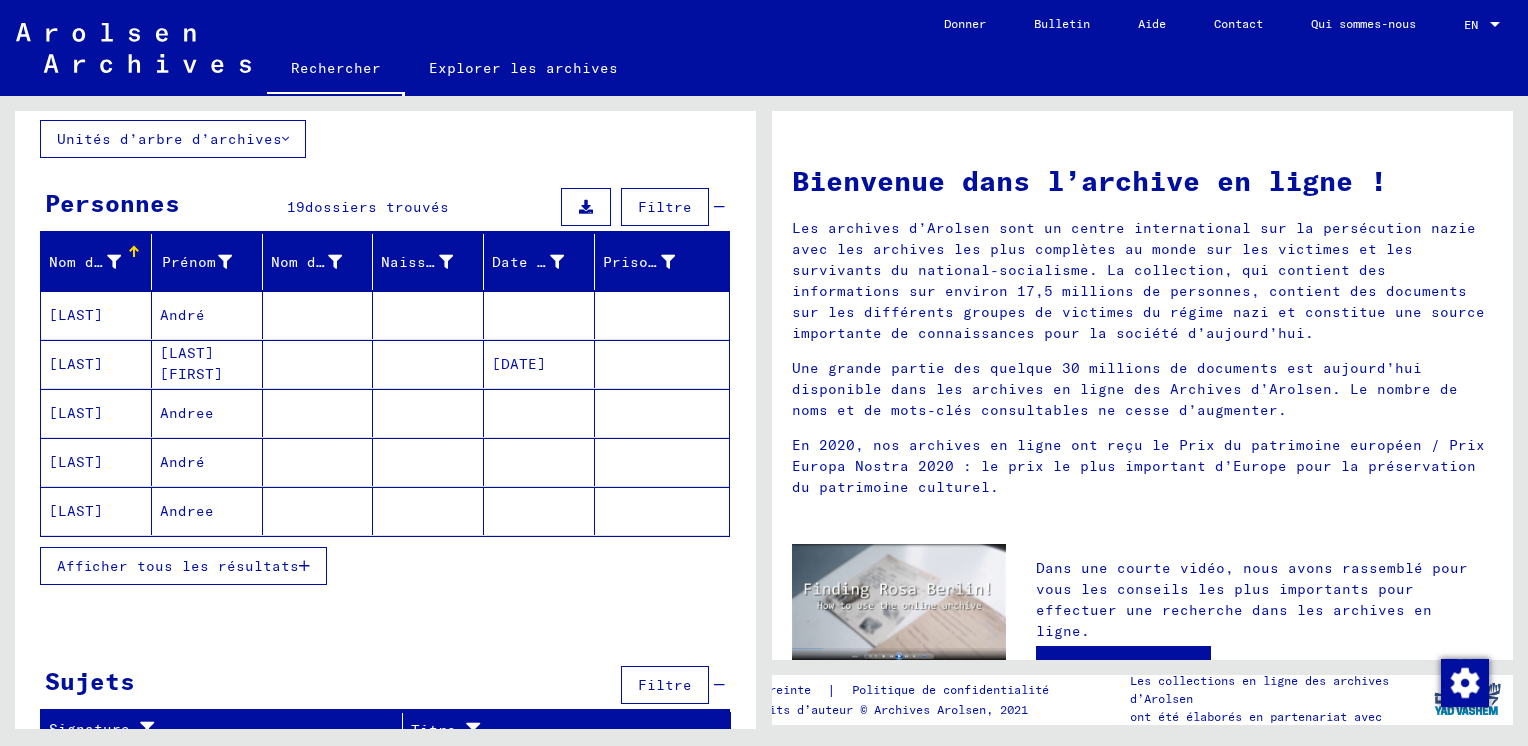 scroll, scrollTop: 150, scrollLeft: 0, axis: vertical 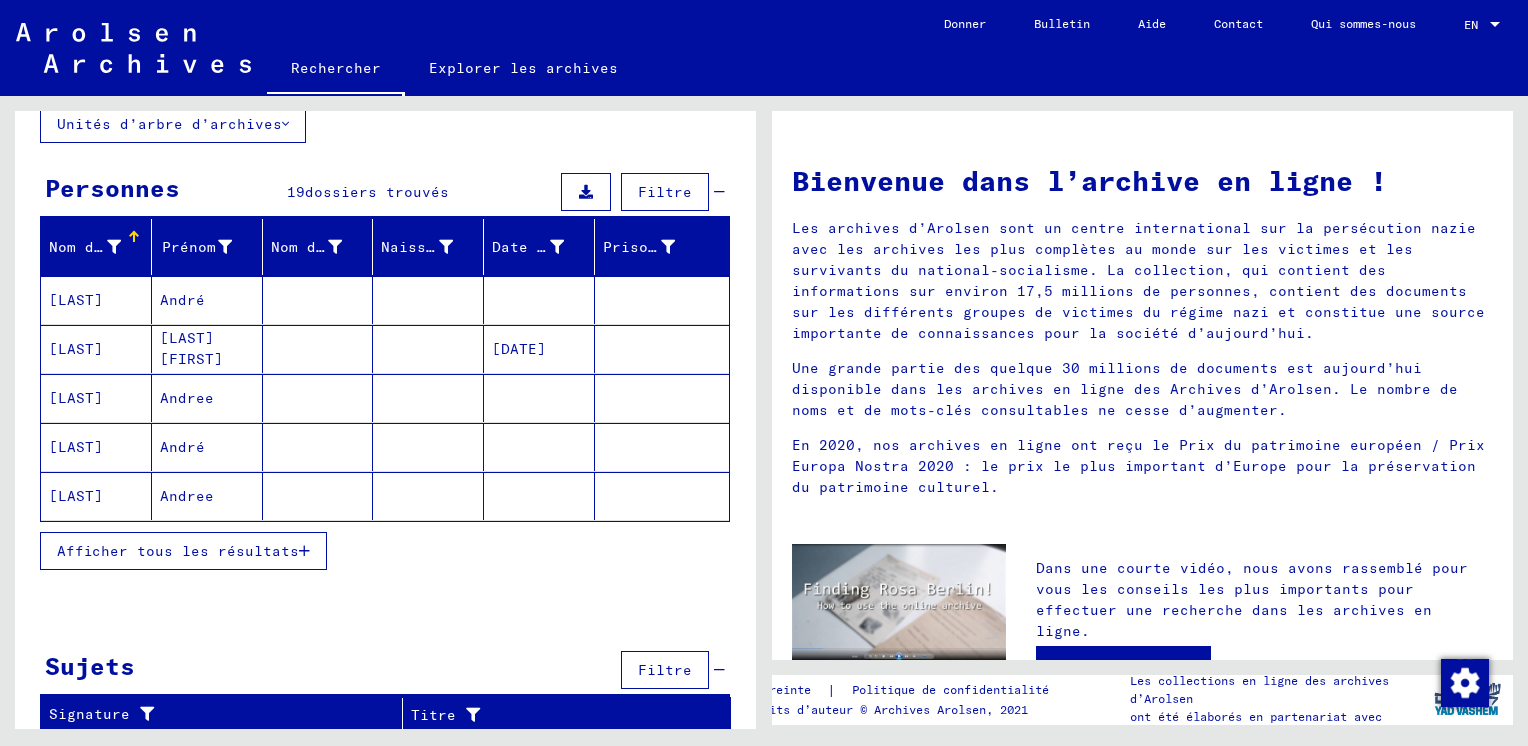 click on "Afficher tous les résultats" at bounding box center (178, 551) 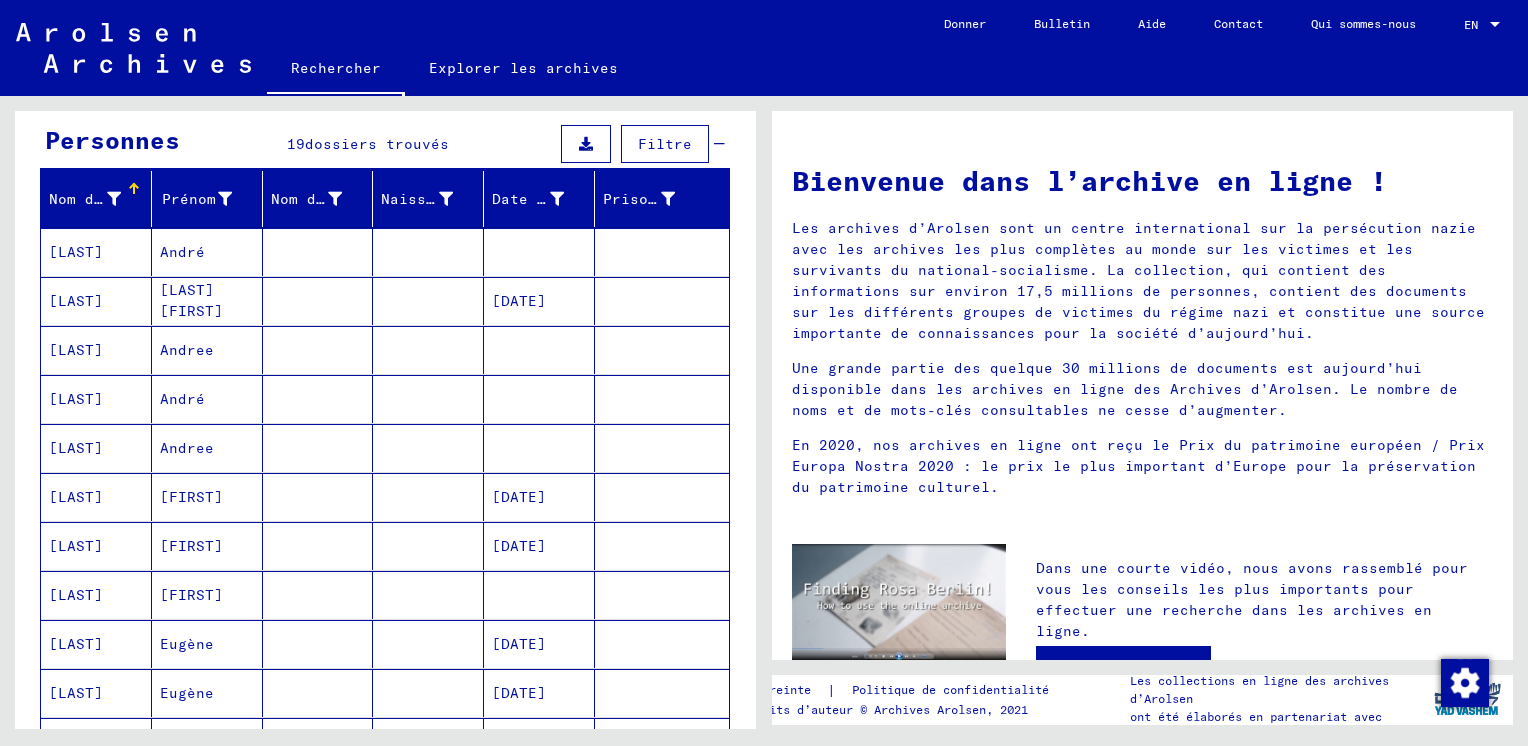 scroll, scrollTop: 0, scrollLeft: 0, axis: both 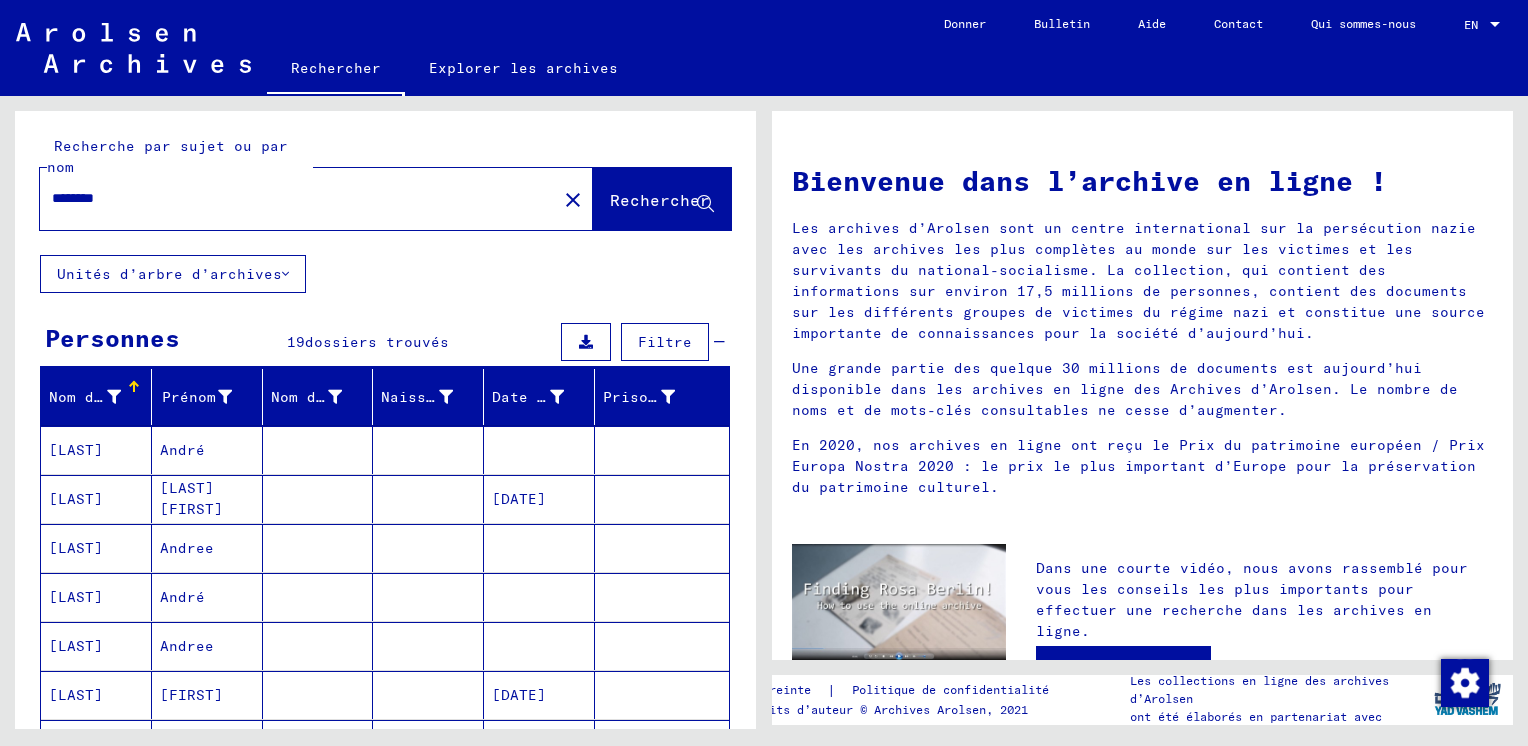 click on "********" 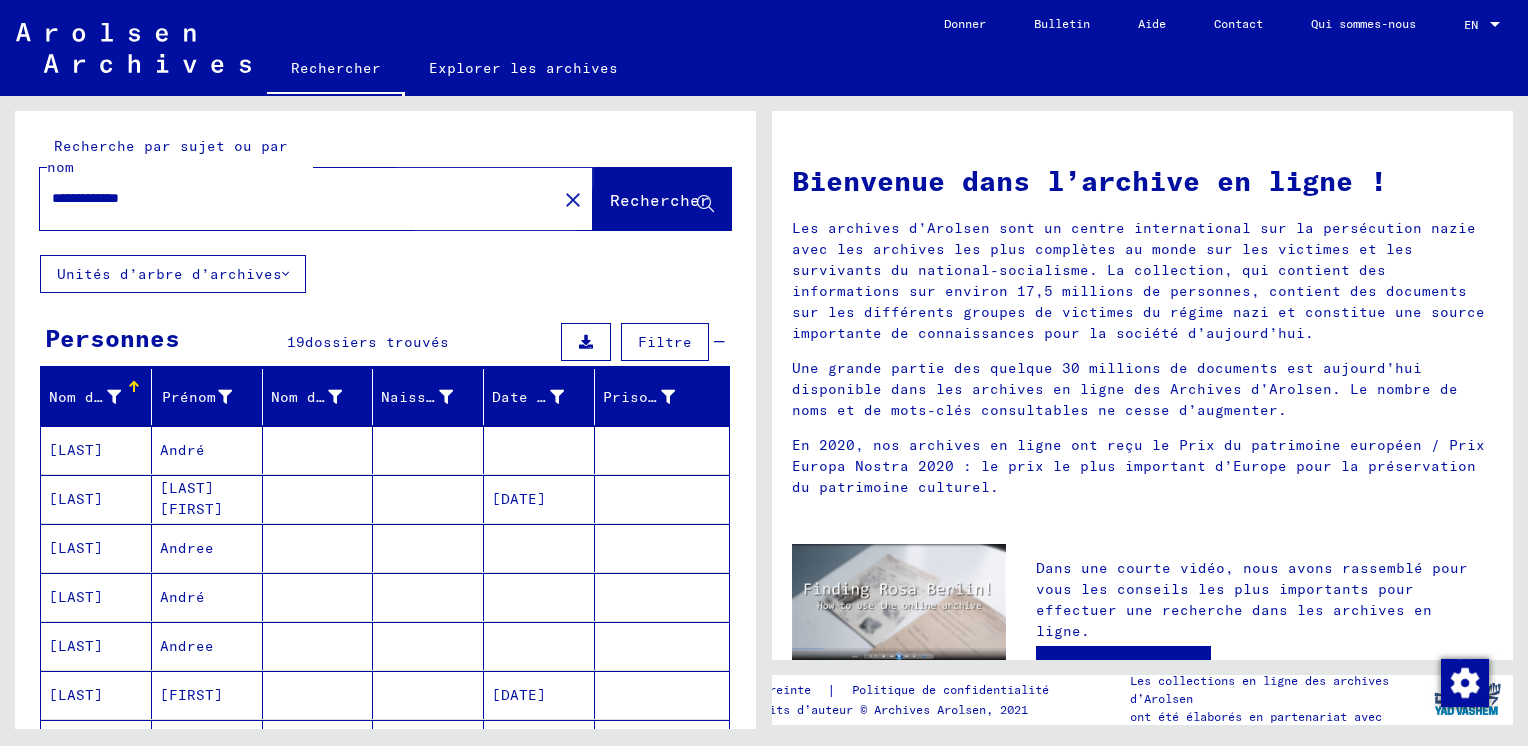 click on "Rechercher" 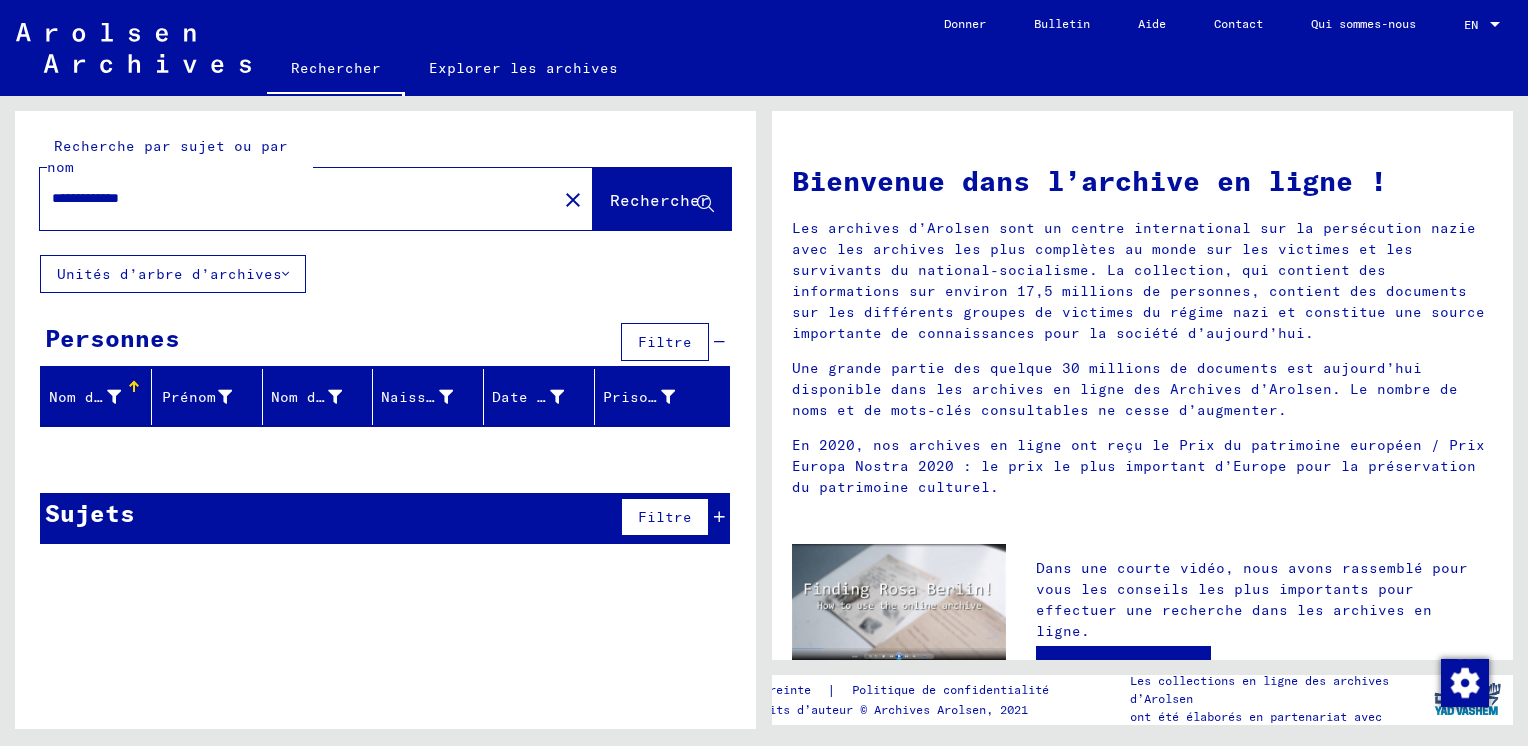 drag, startPoint x: 134, startPoint y: 200, endPoint x: 237, endPoint y: 210, distance: 103.4843 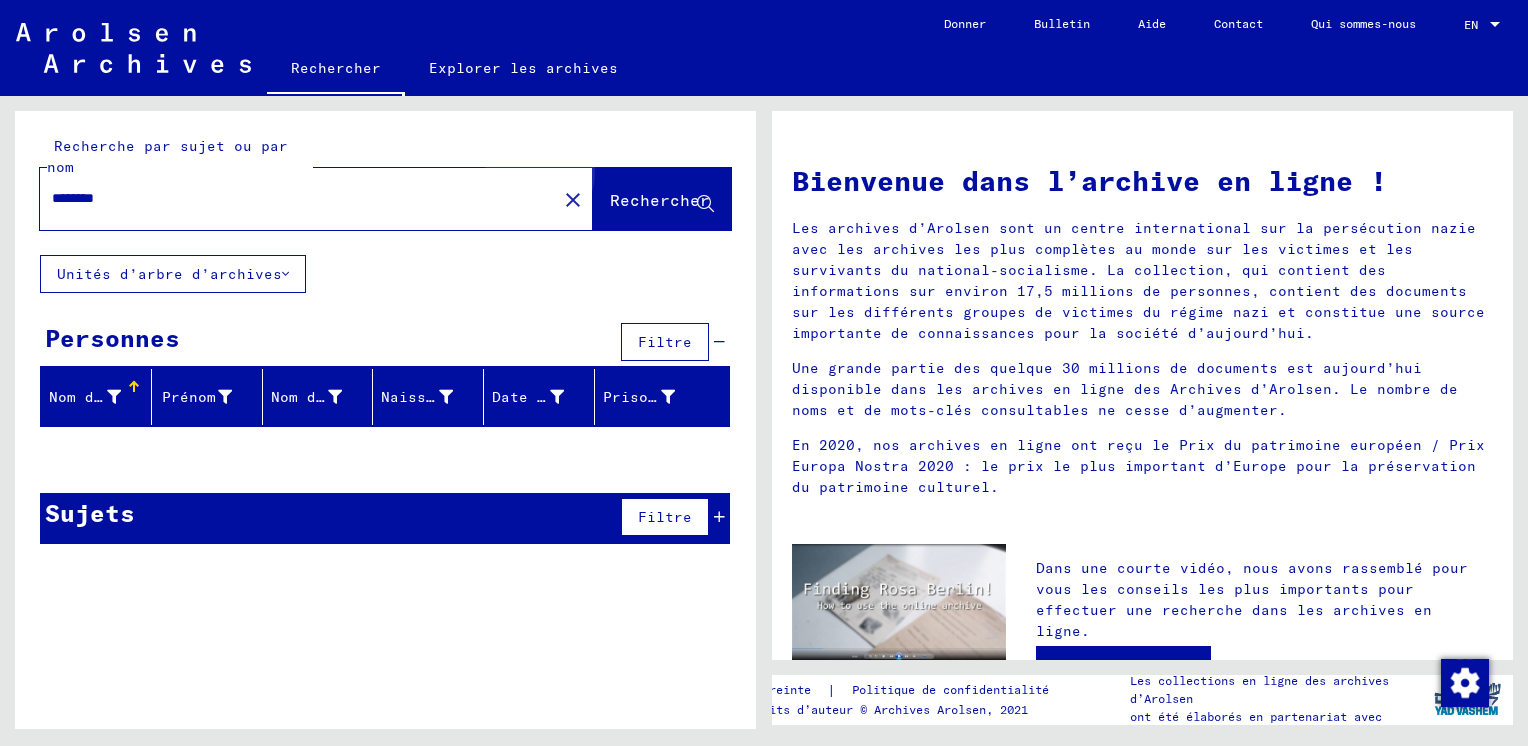 click on "Rechercher" 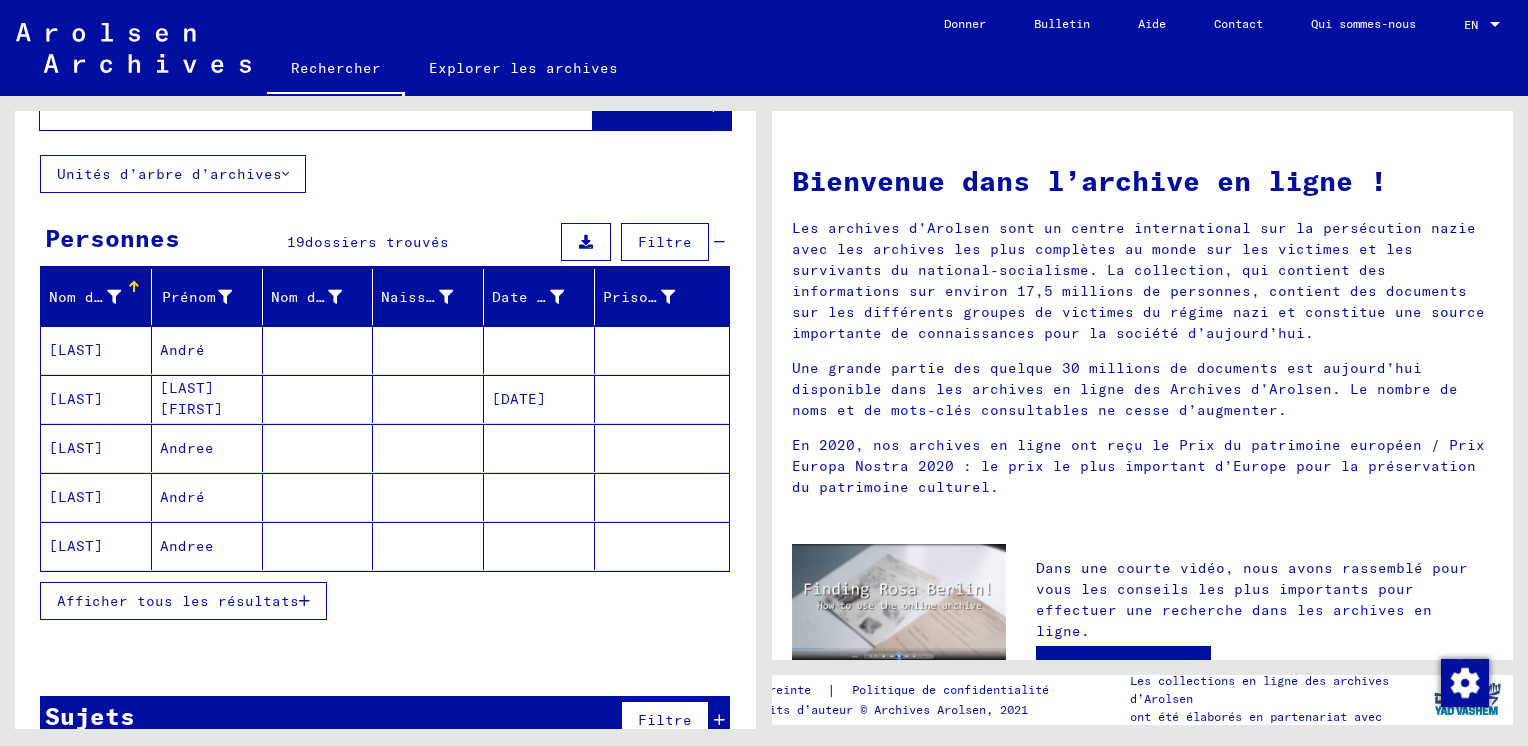 scroll, scrollTop: 134, scrollLeft: 0, axis: vertical 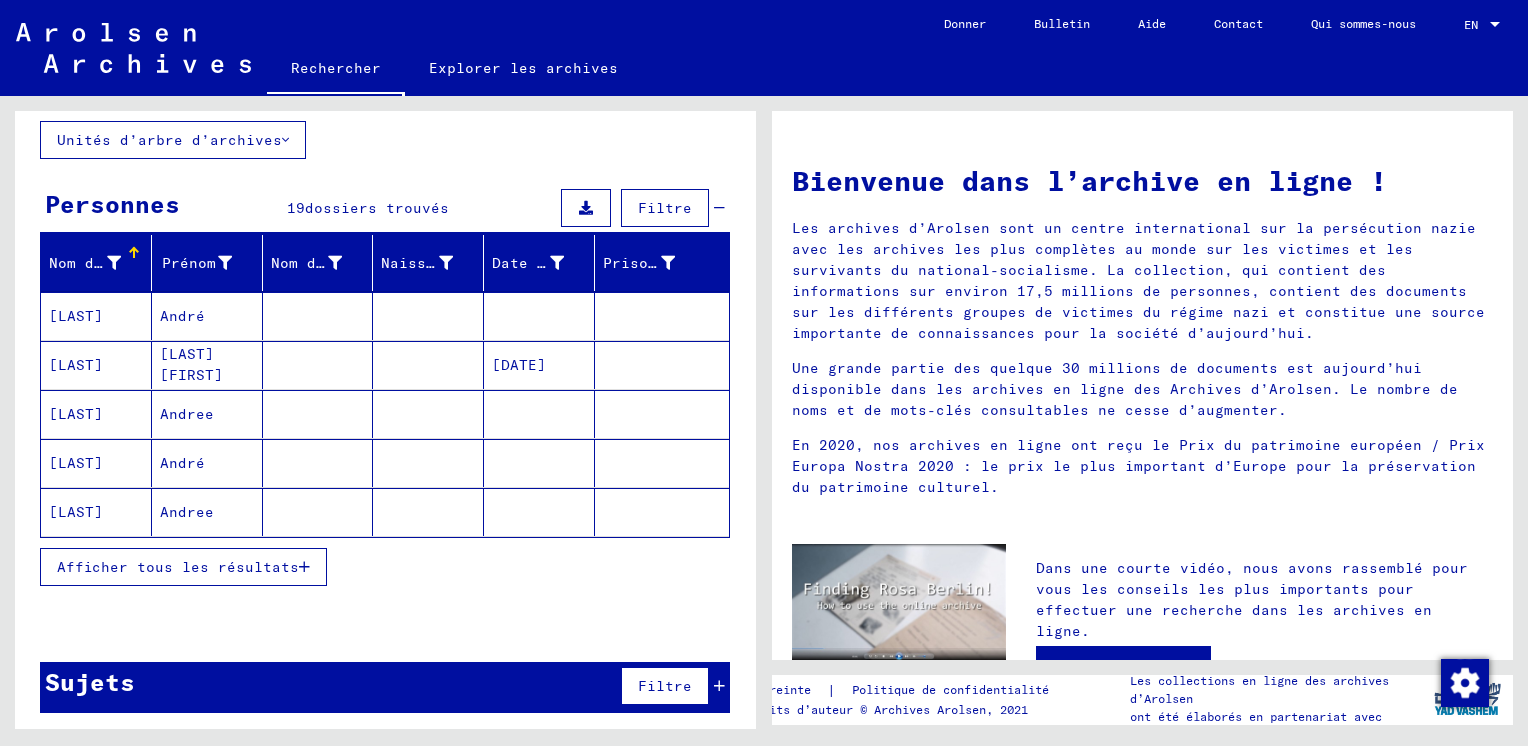 click at bounding box center [304, 567] 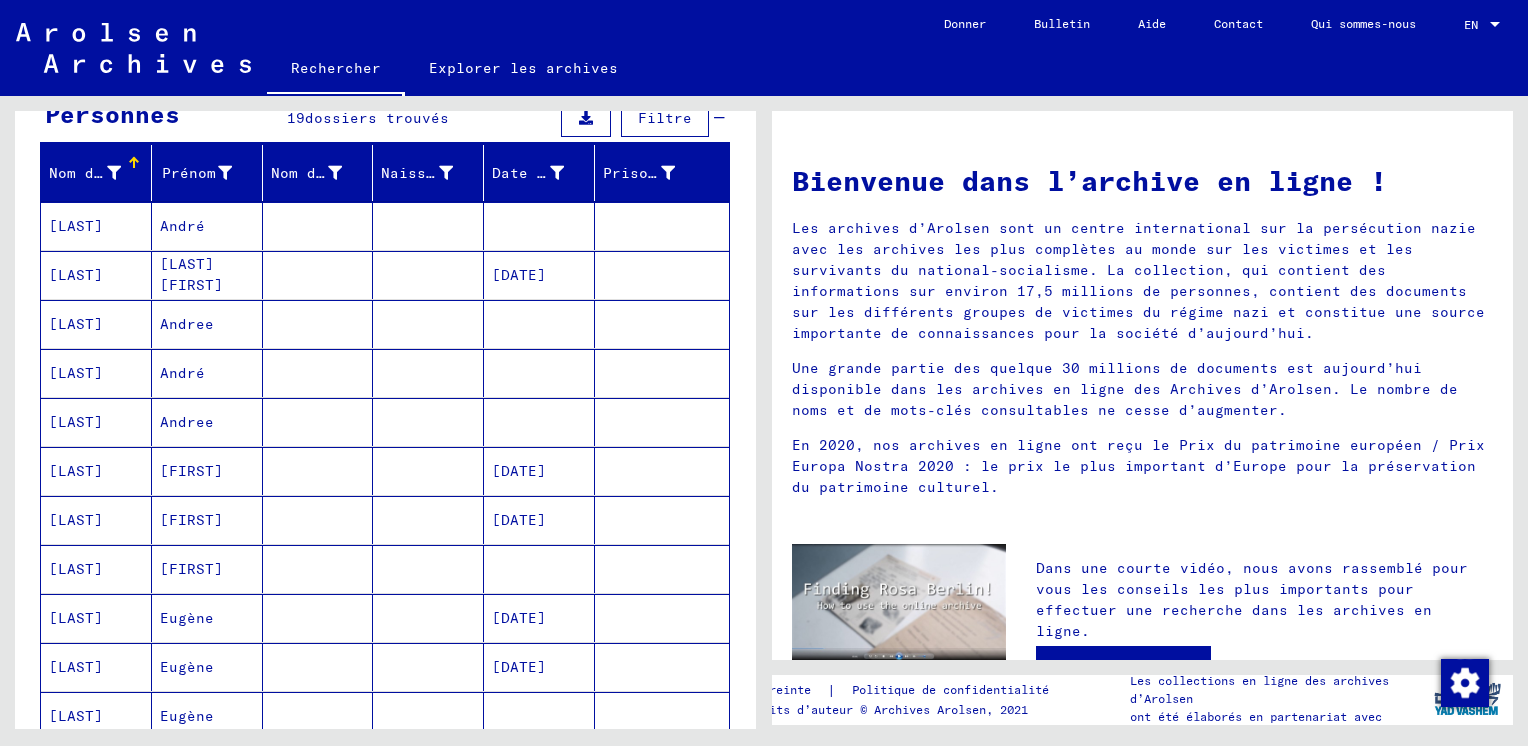 scroll, scrollTop: 73, scrollLeft: 0, axis: vertical 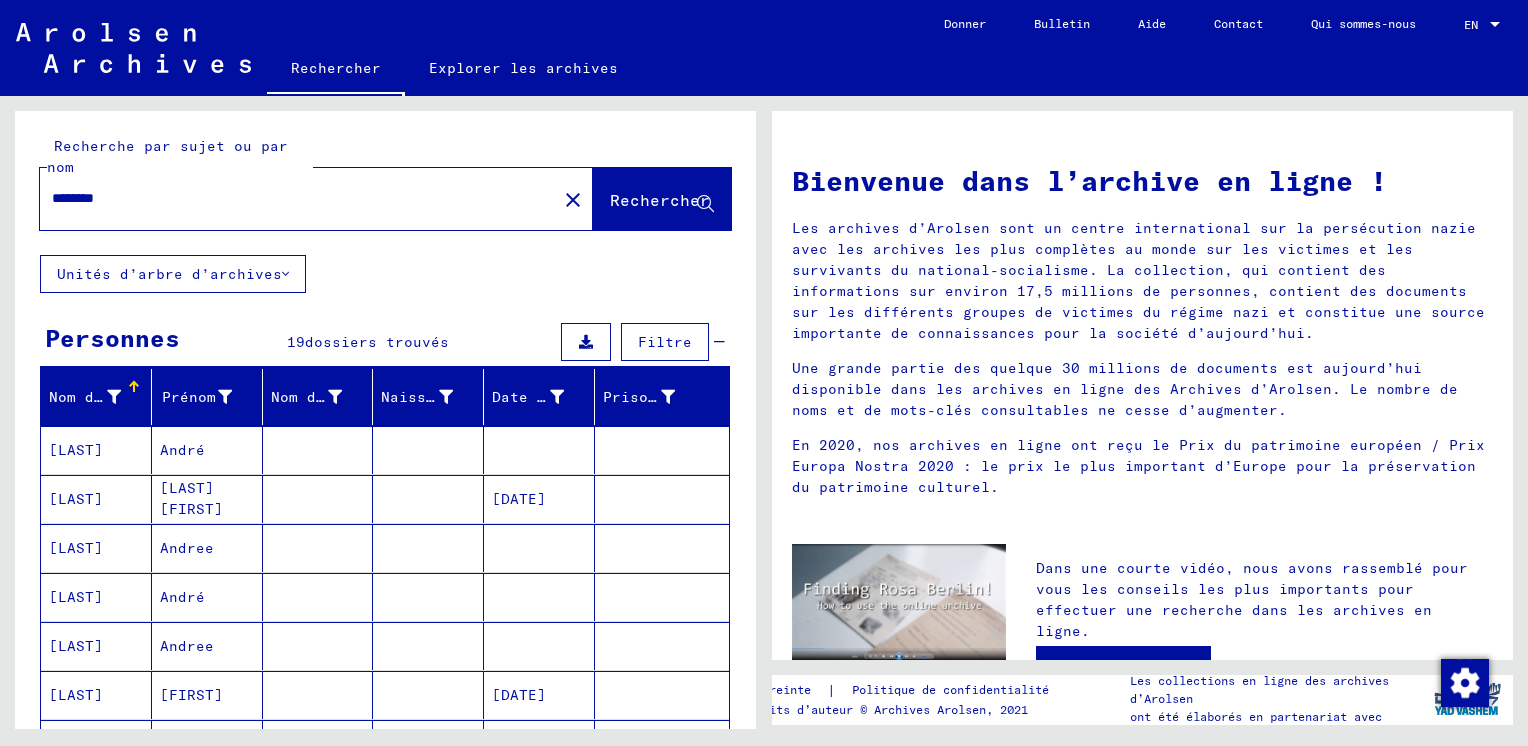 drag, startPoint x: 256, startPoint y: 126, endPoint x: 29, endPoint y: 101, distance: 228.3725 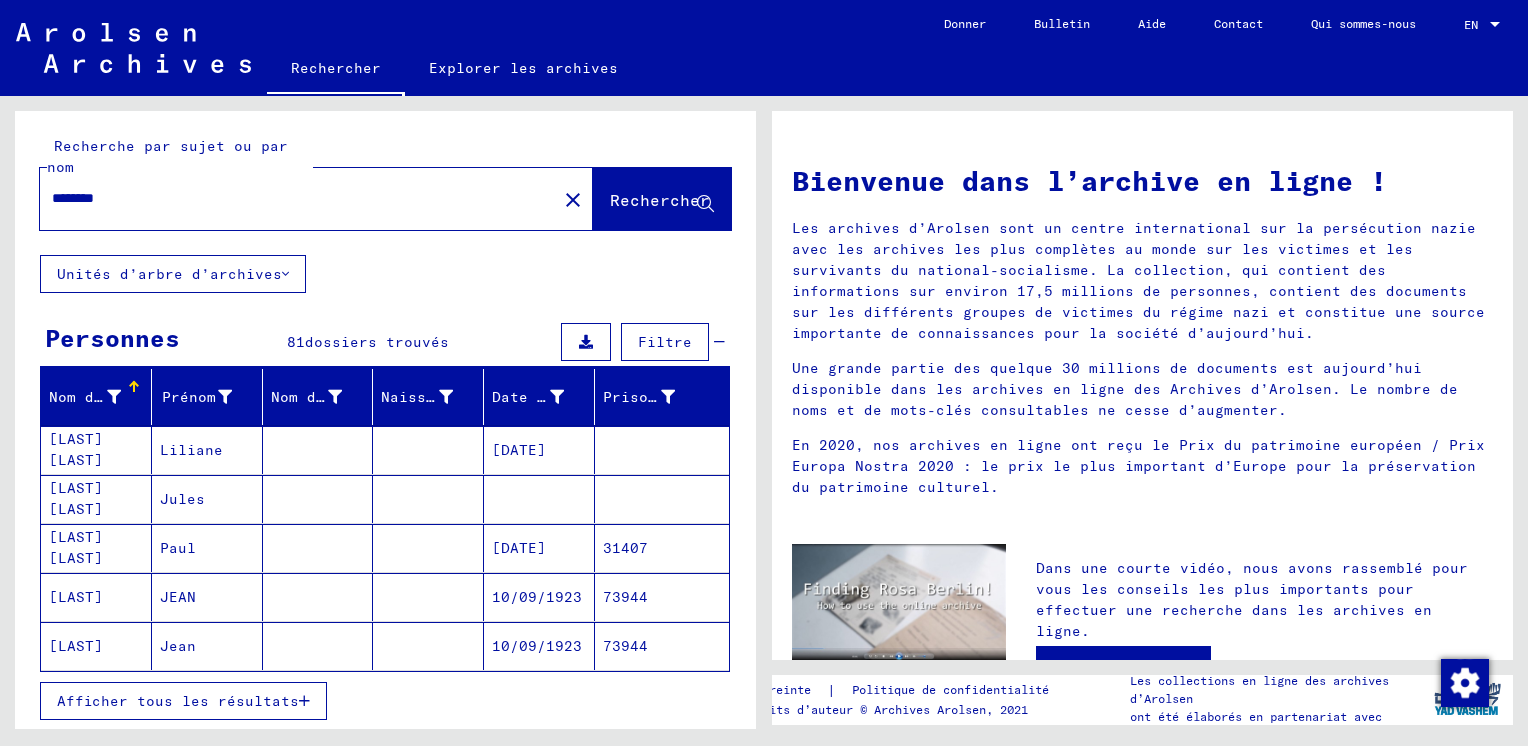click at bounding box center [304, 701] 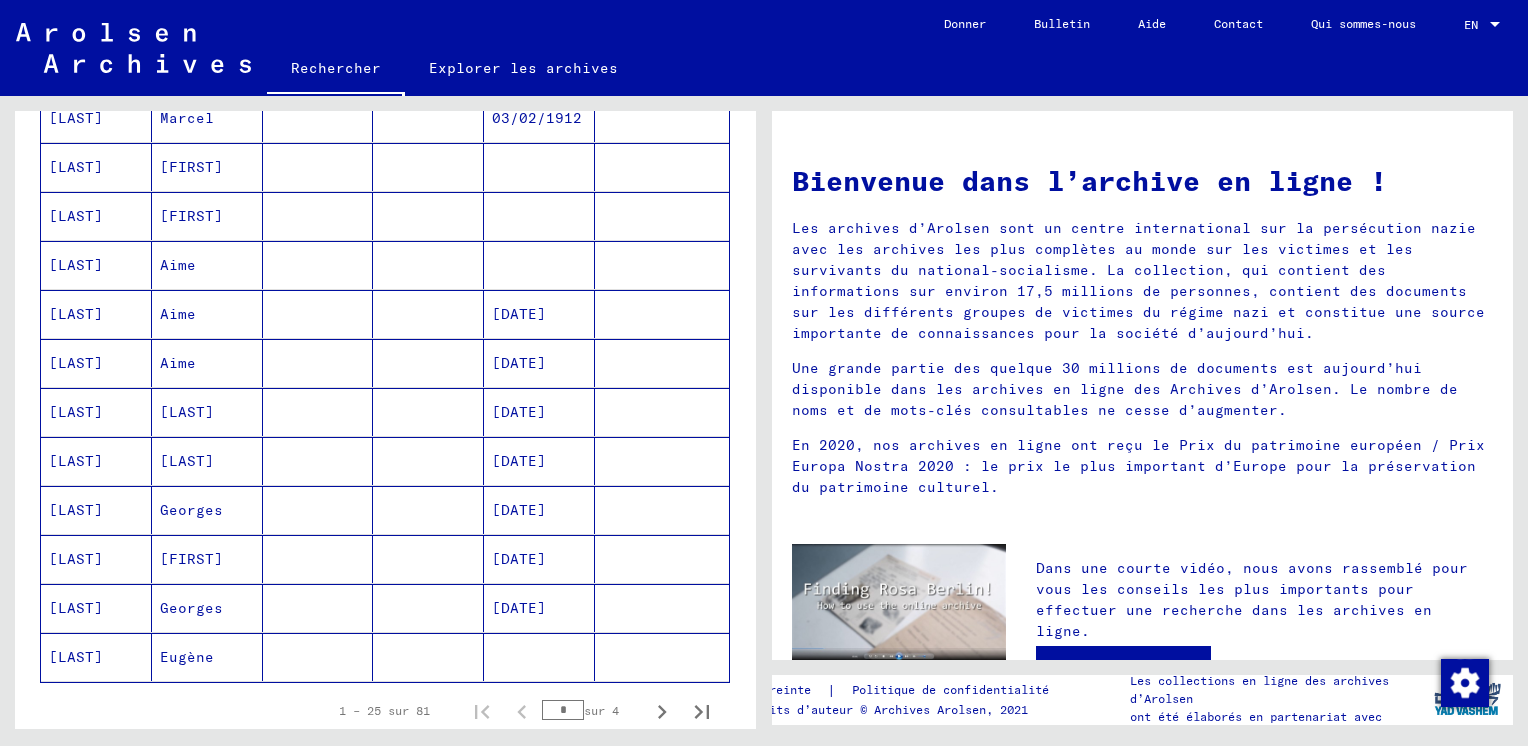 scroll, scrollTop: 1000, scrollLeft: 0, axis: vertical 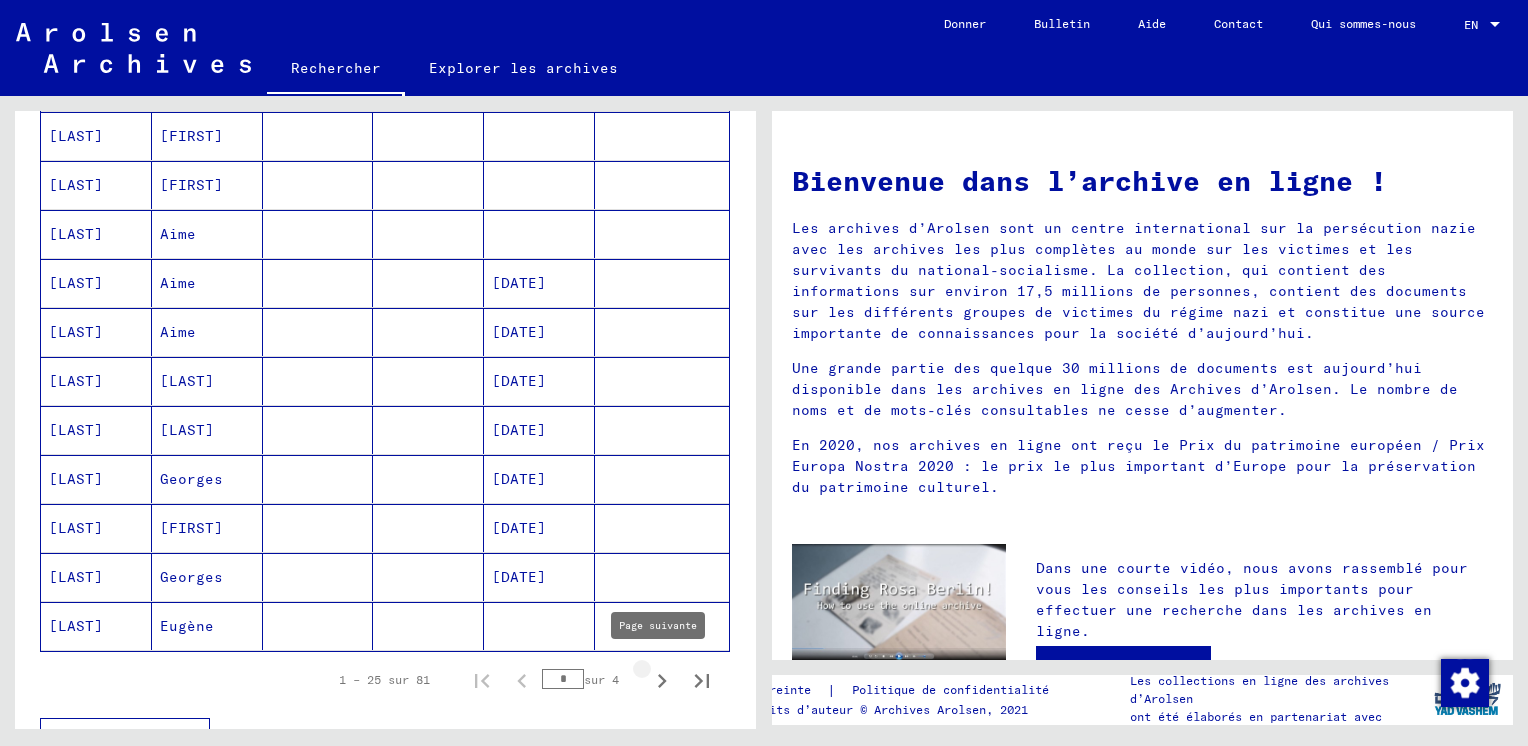 click 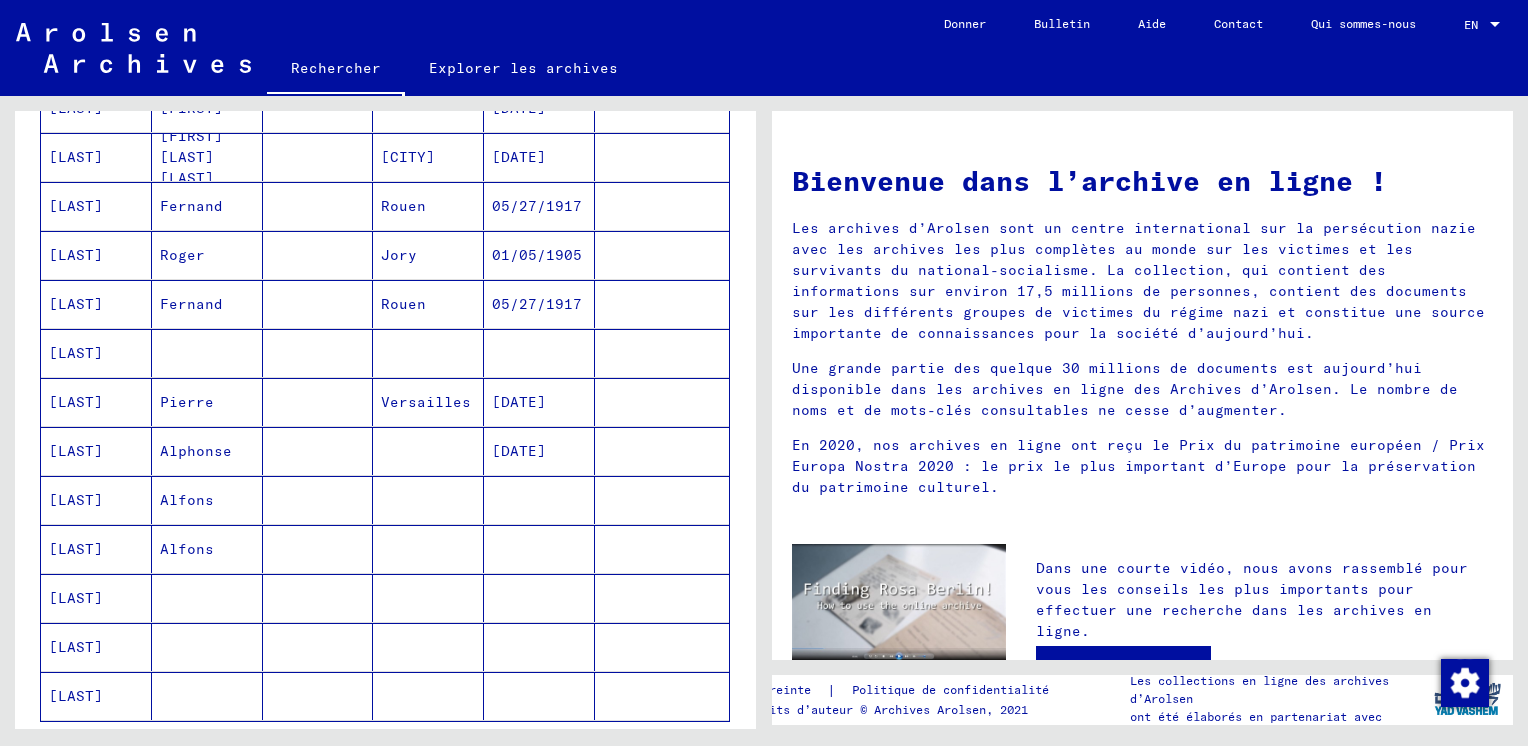 scroll, scrollTop: 1000, scrollLeft: 0, axis: vertical 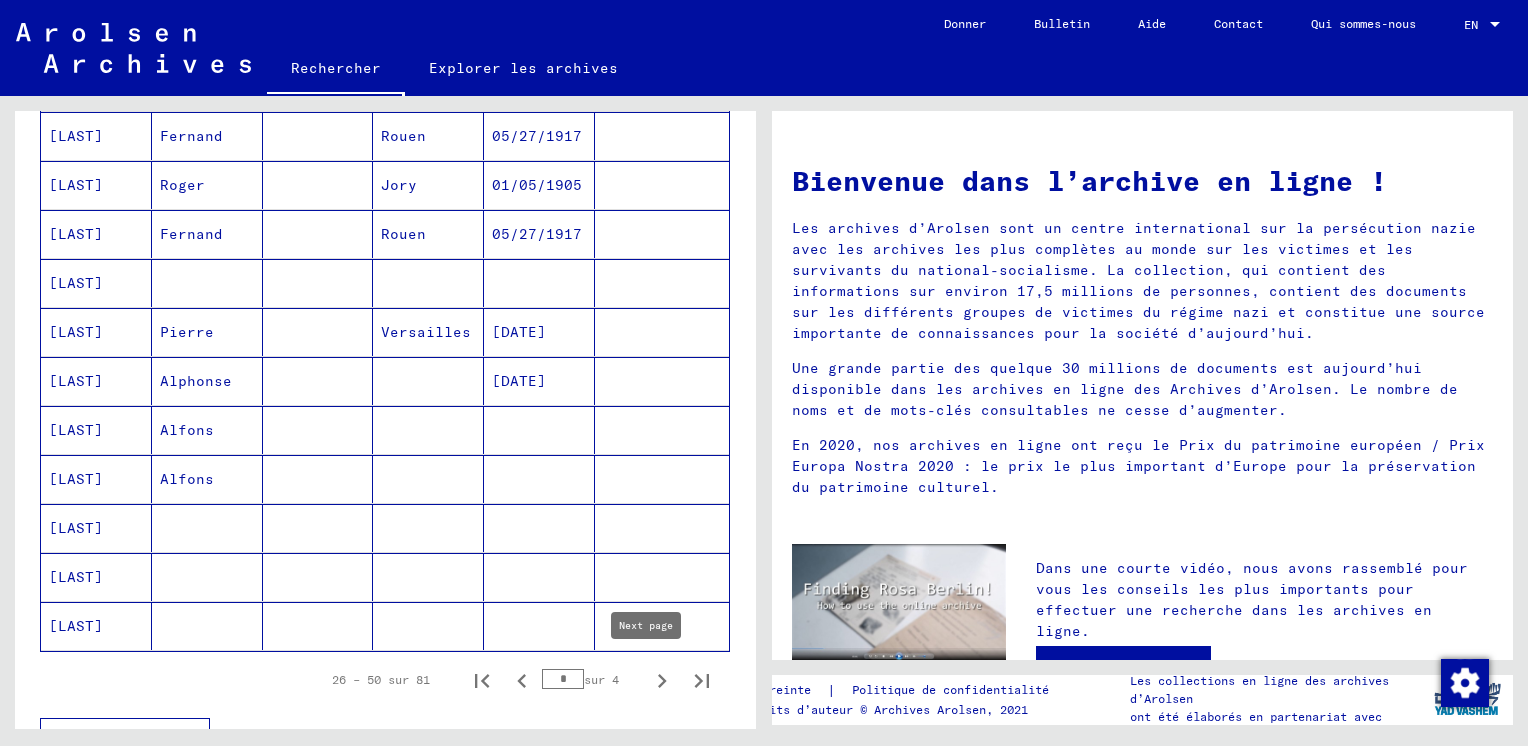 click 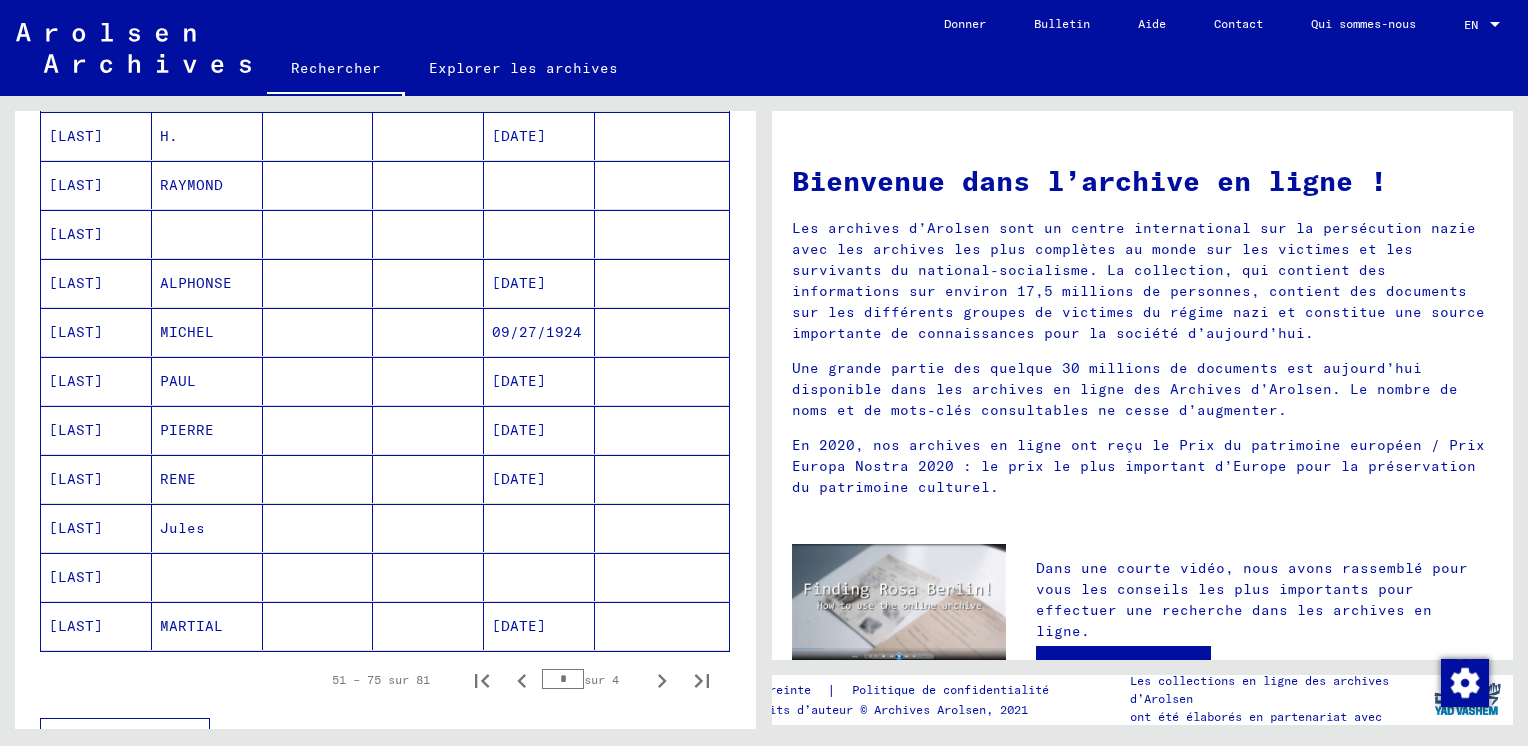 click on "[DATE]" at bounding box center (539, 430) 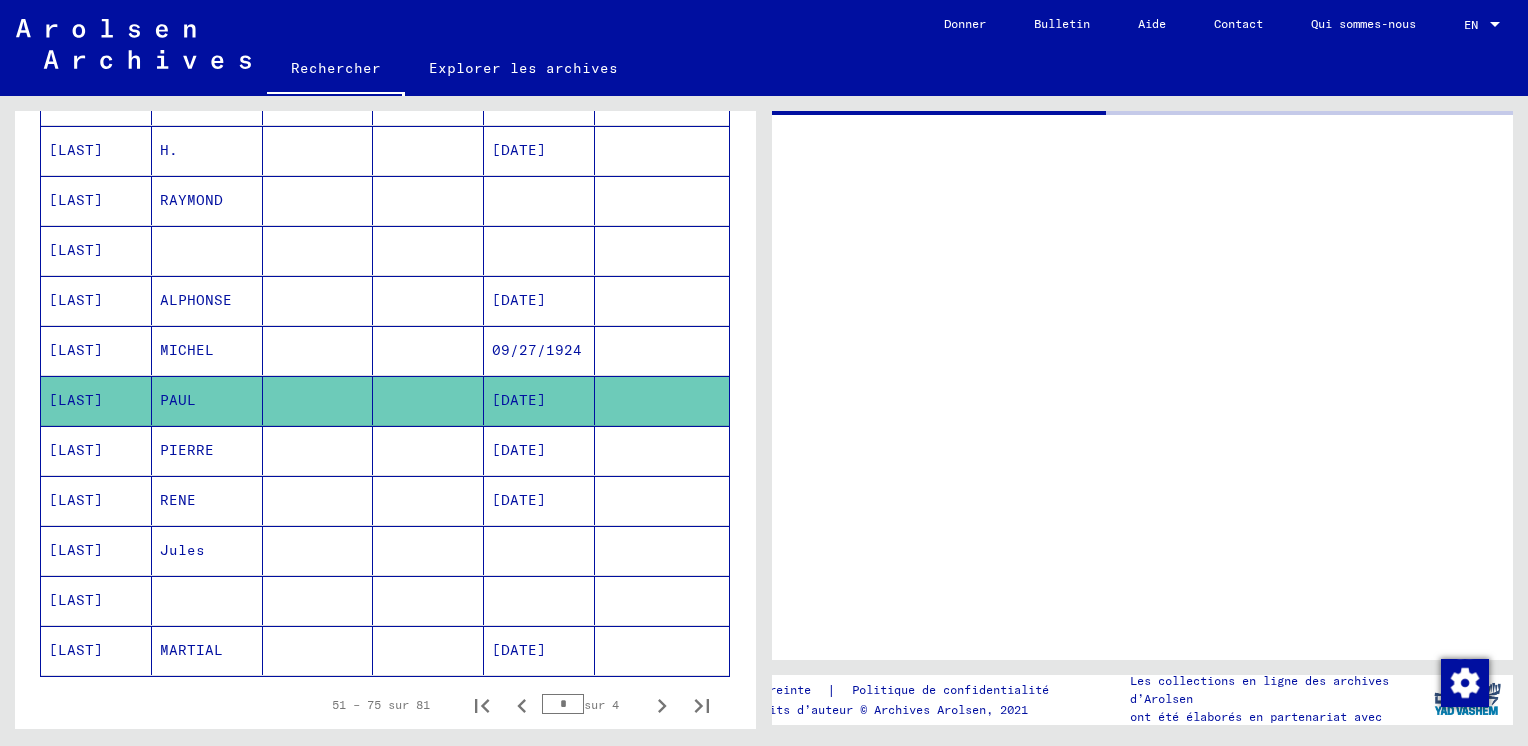 scroll, scrollTop: 1011, scrollLeft: 0, axis: vertical 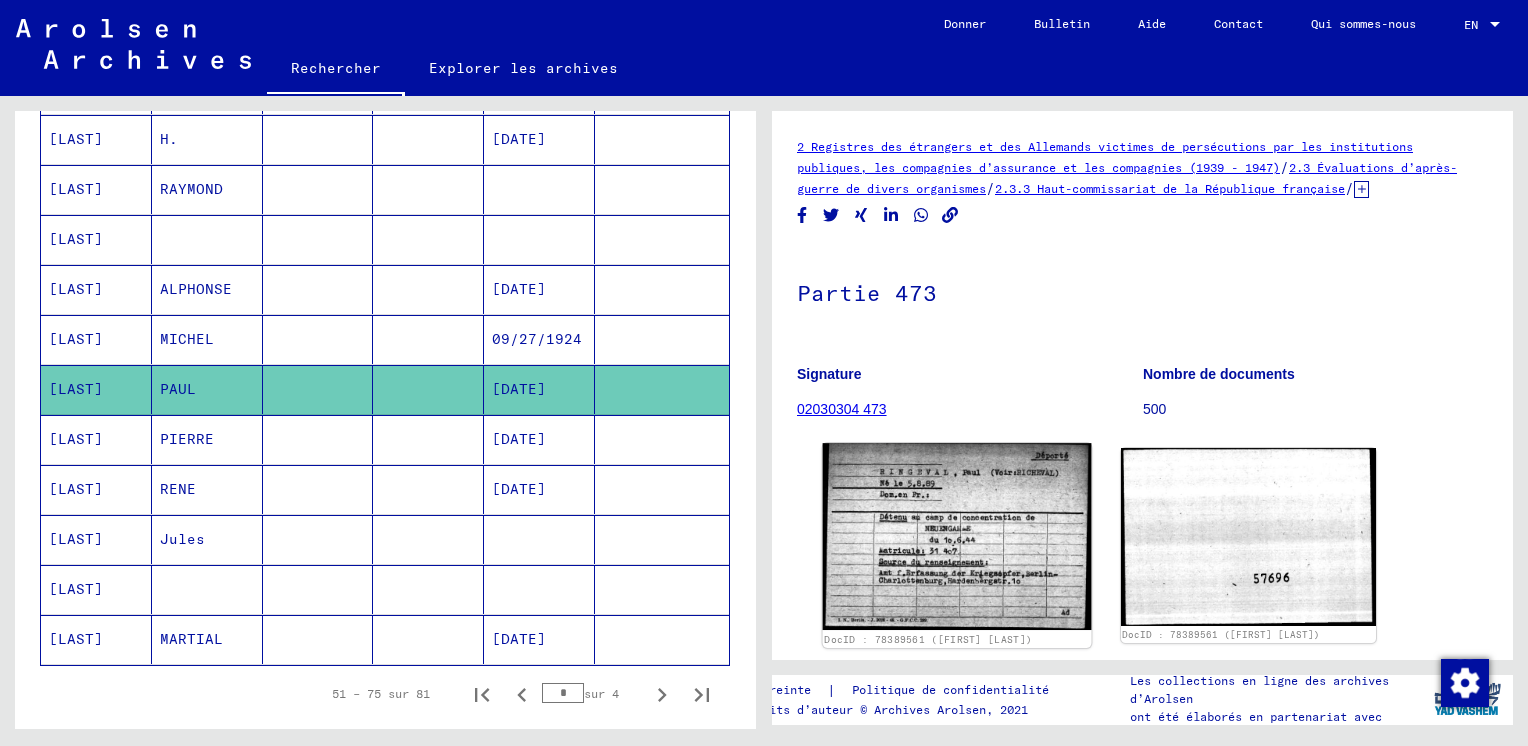 click 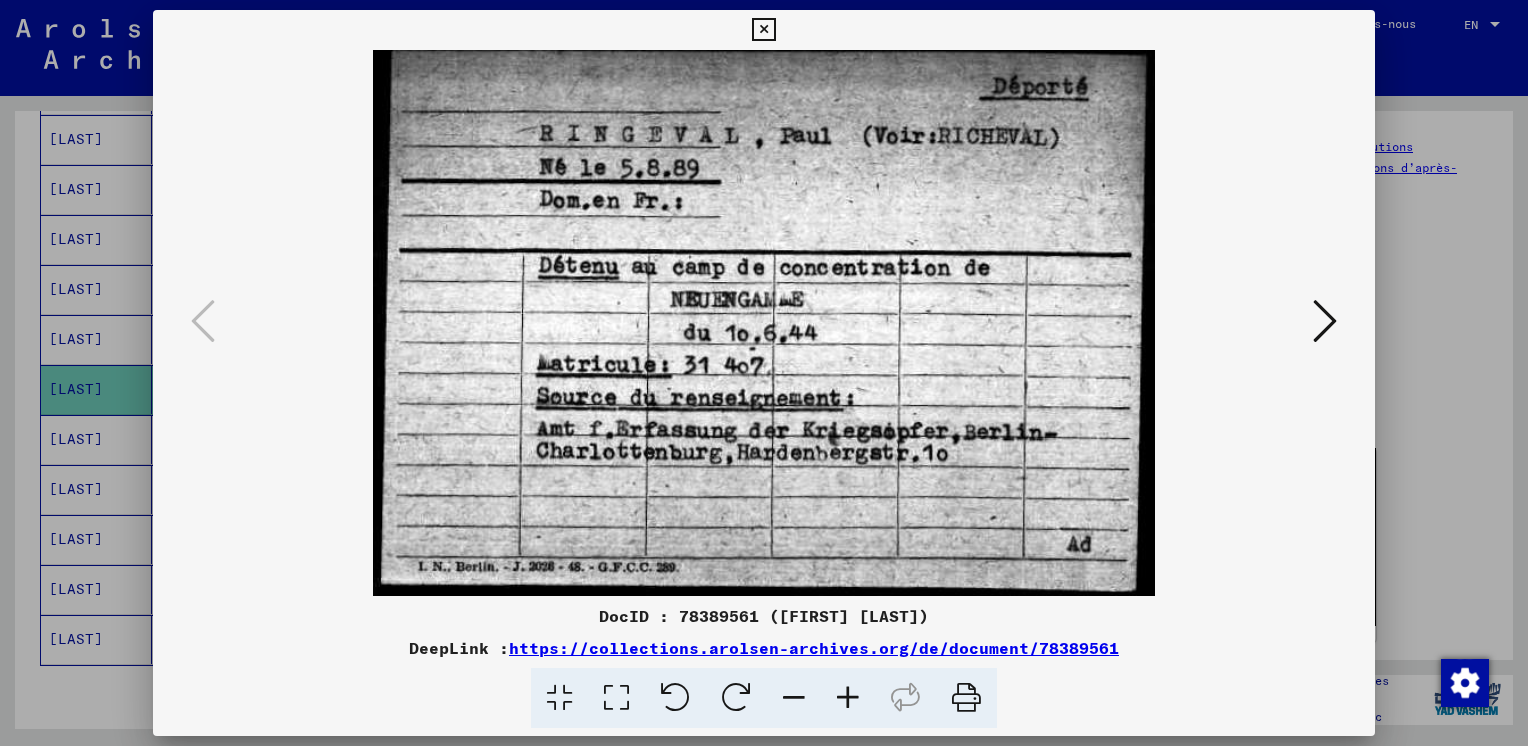 click at bounding box center (1325, 321) 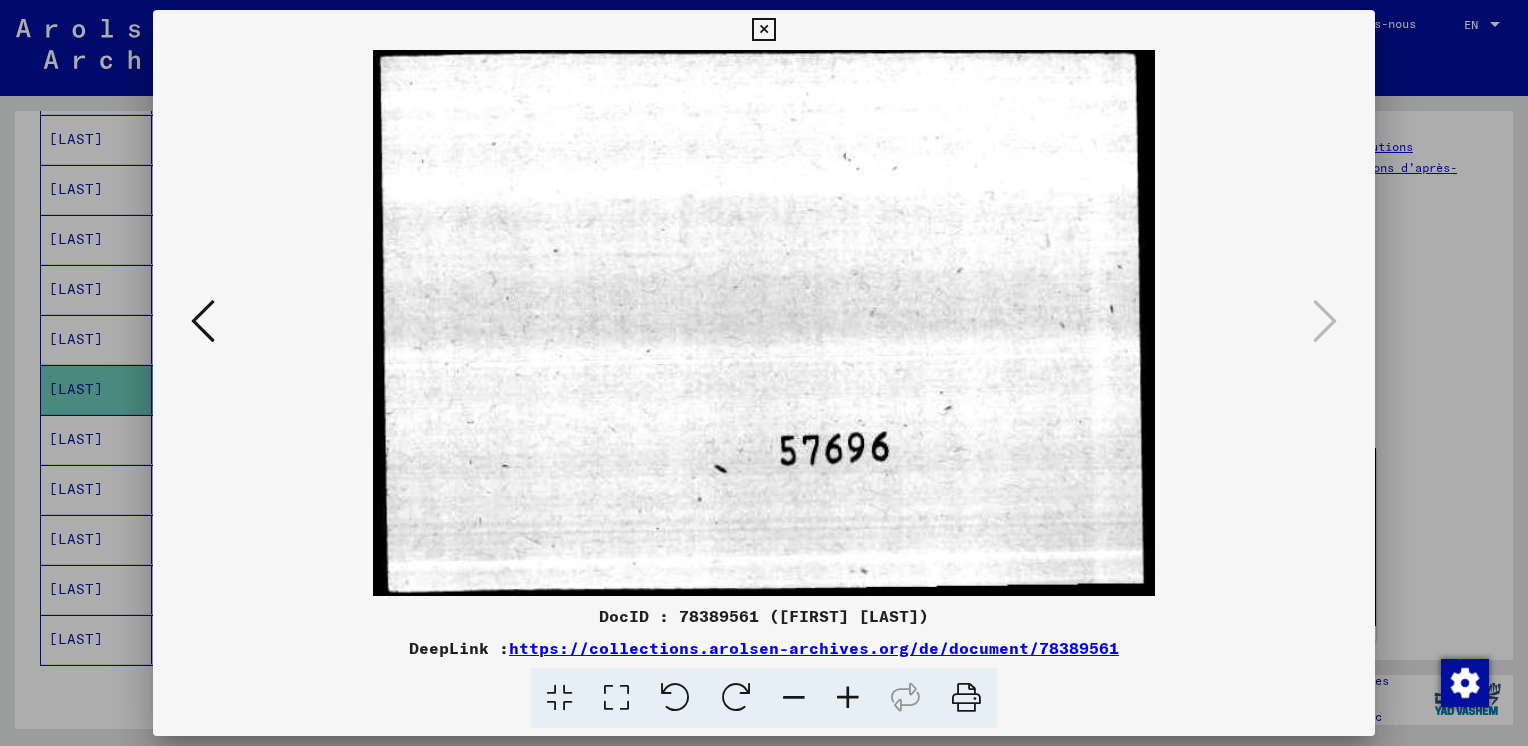drag, startPoint x: 191, startPoint y: 294, endPoint x: 201, endPoint y: 303, distance: 13.453624 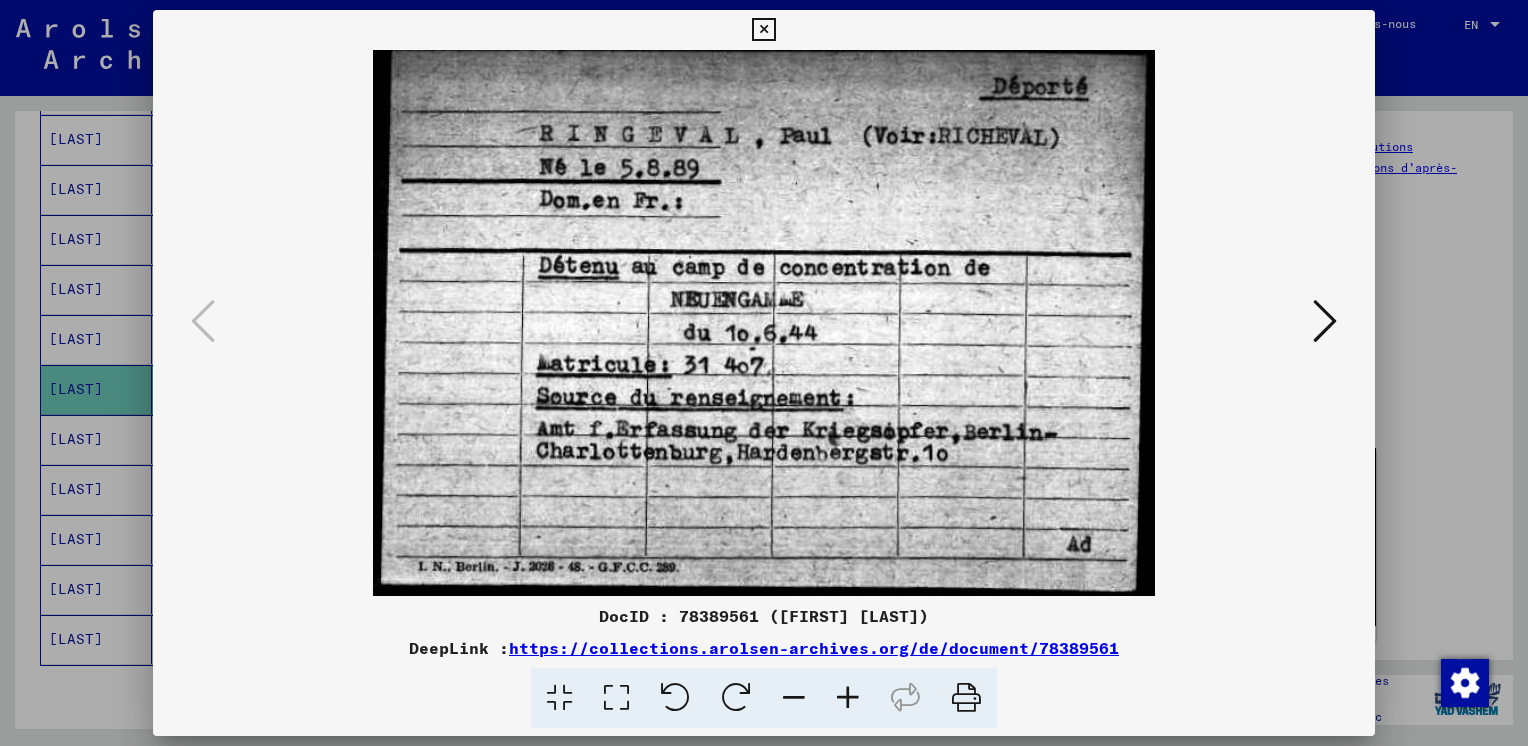 click at bounding box center (764, 323) 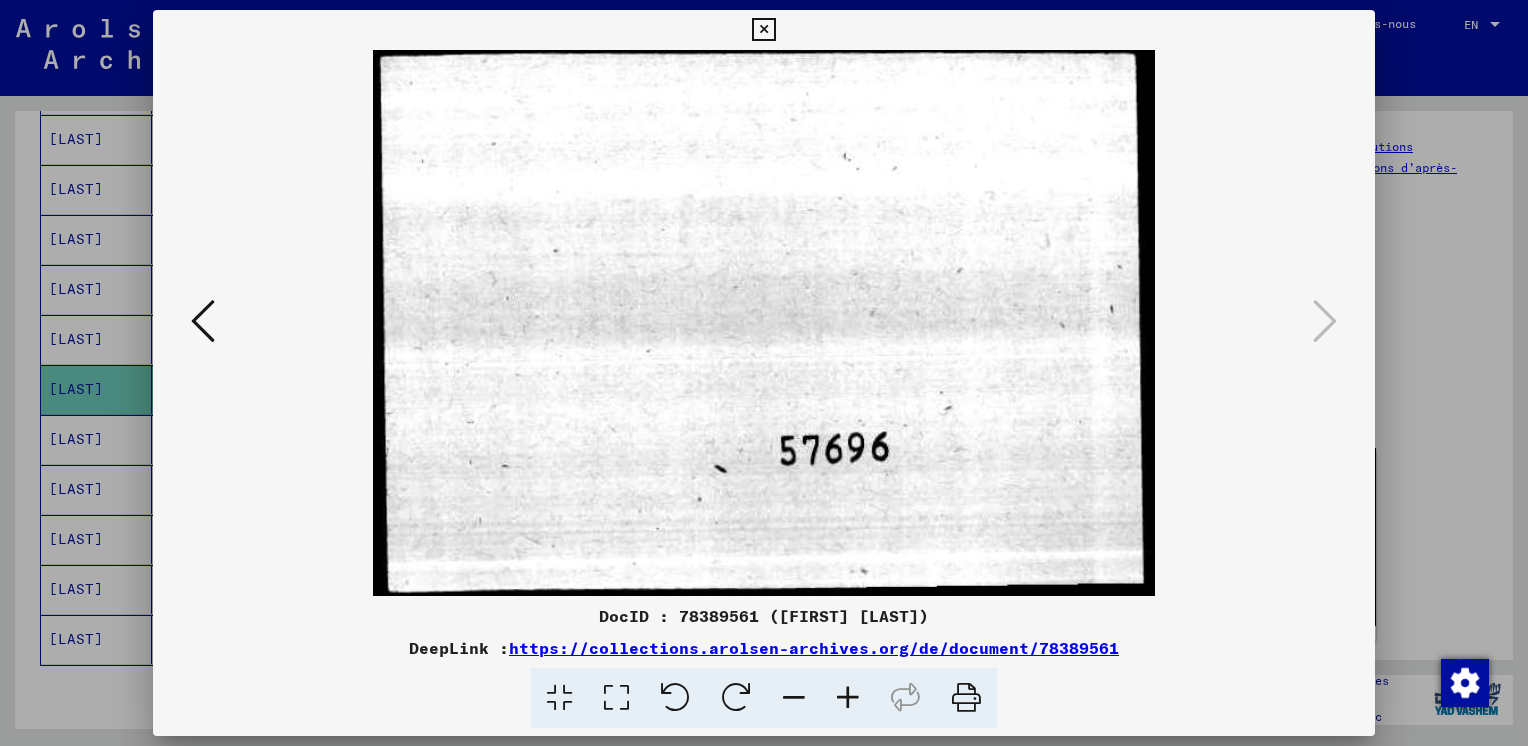 click at bounding box center (203, 321) 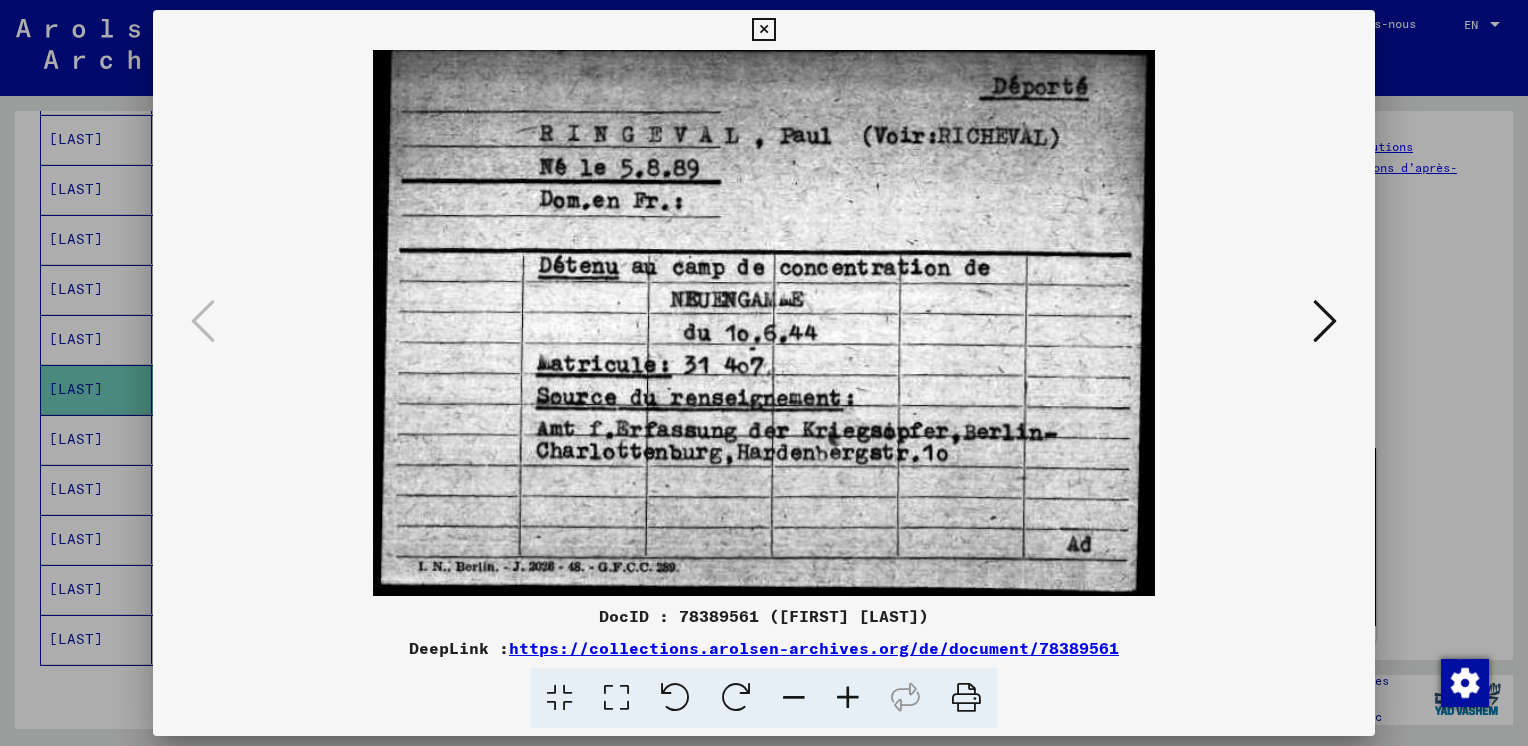 click at bounding box center (1325, 322) 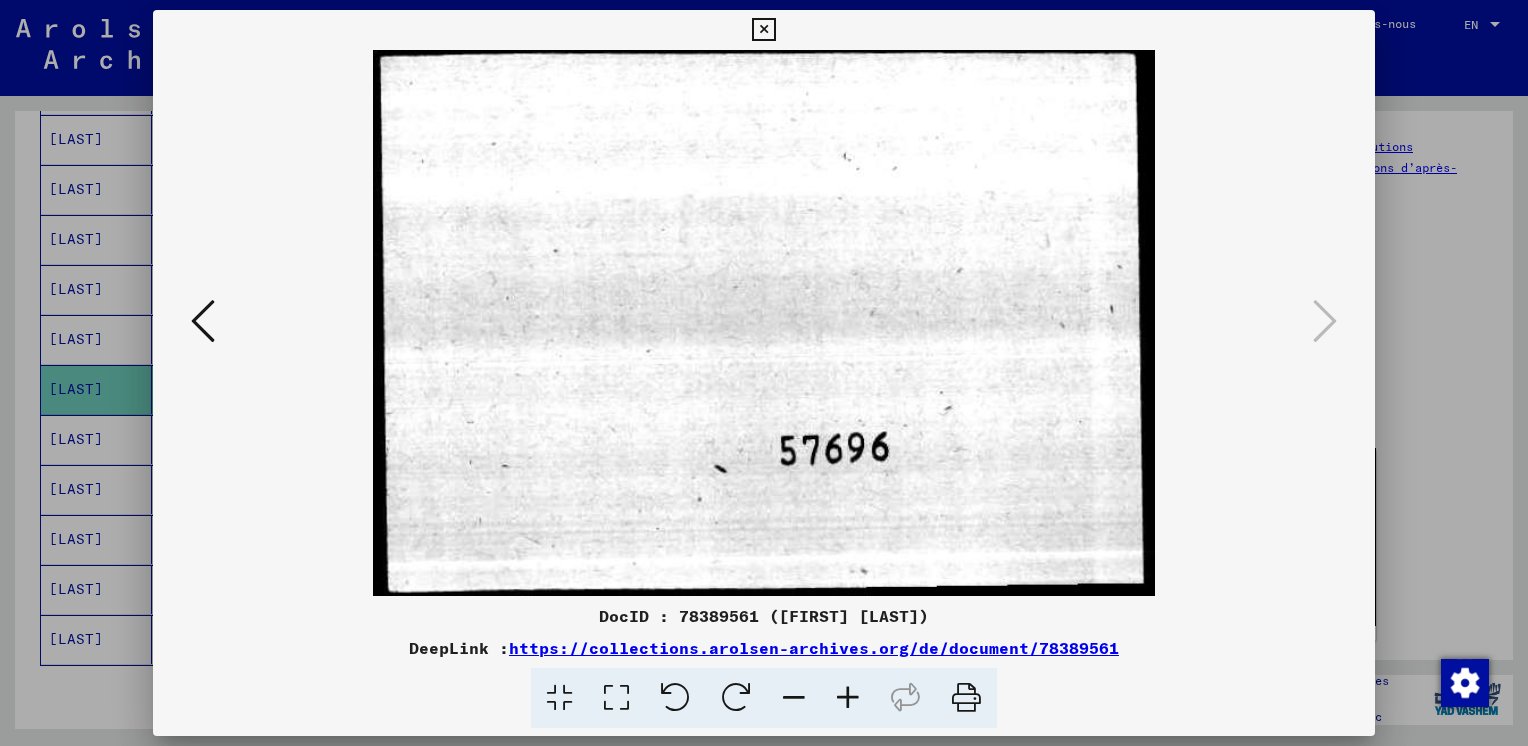 click at bounding box center [763, 30] 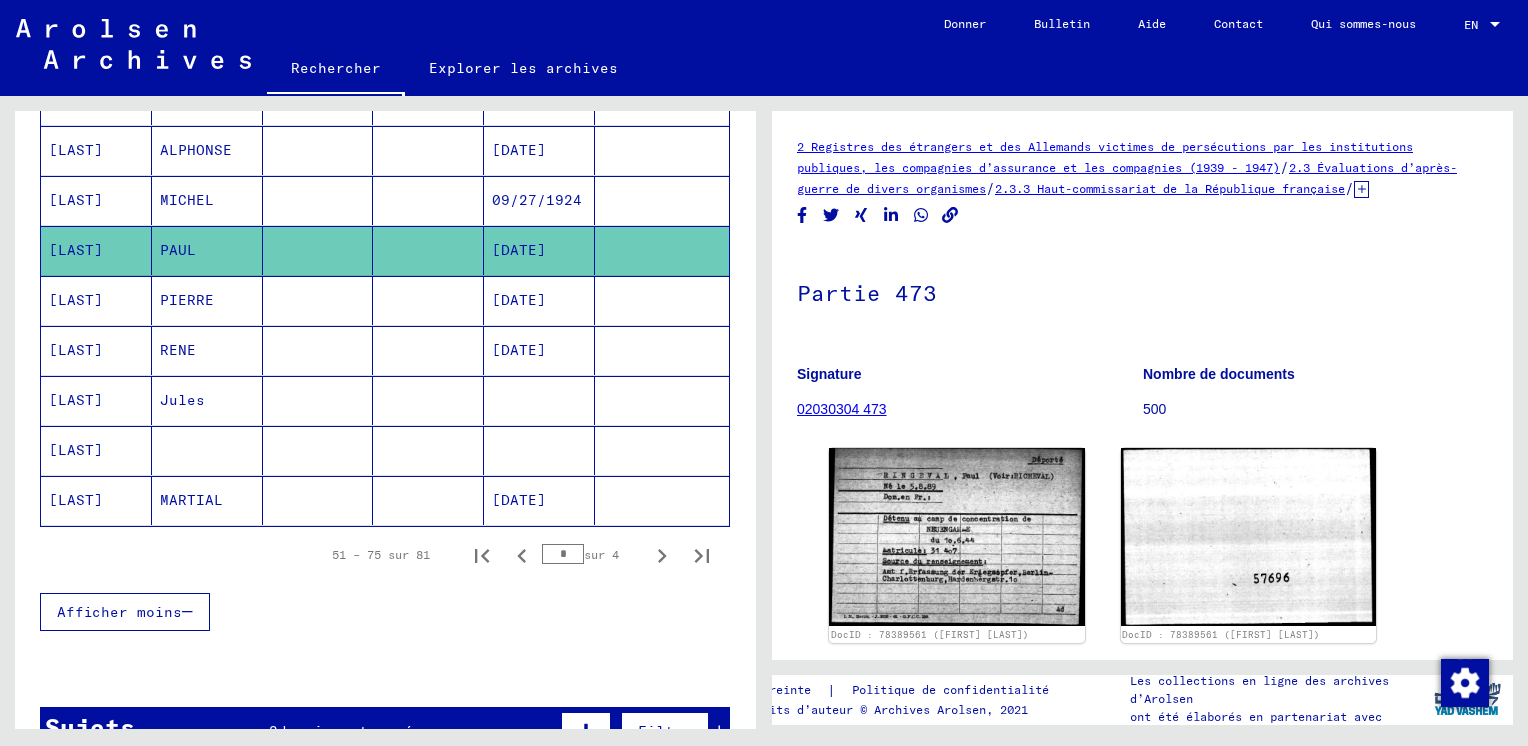 scroll, scrollTop: 1211, scrollLeft: 0, axis: vertical 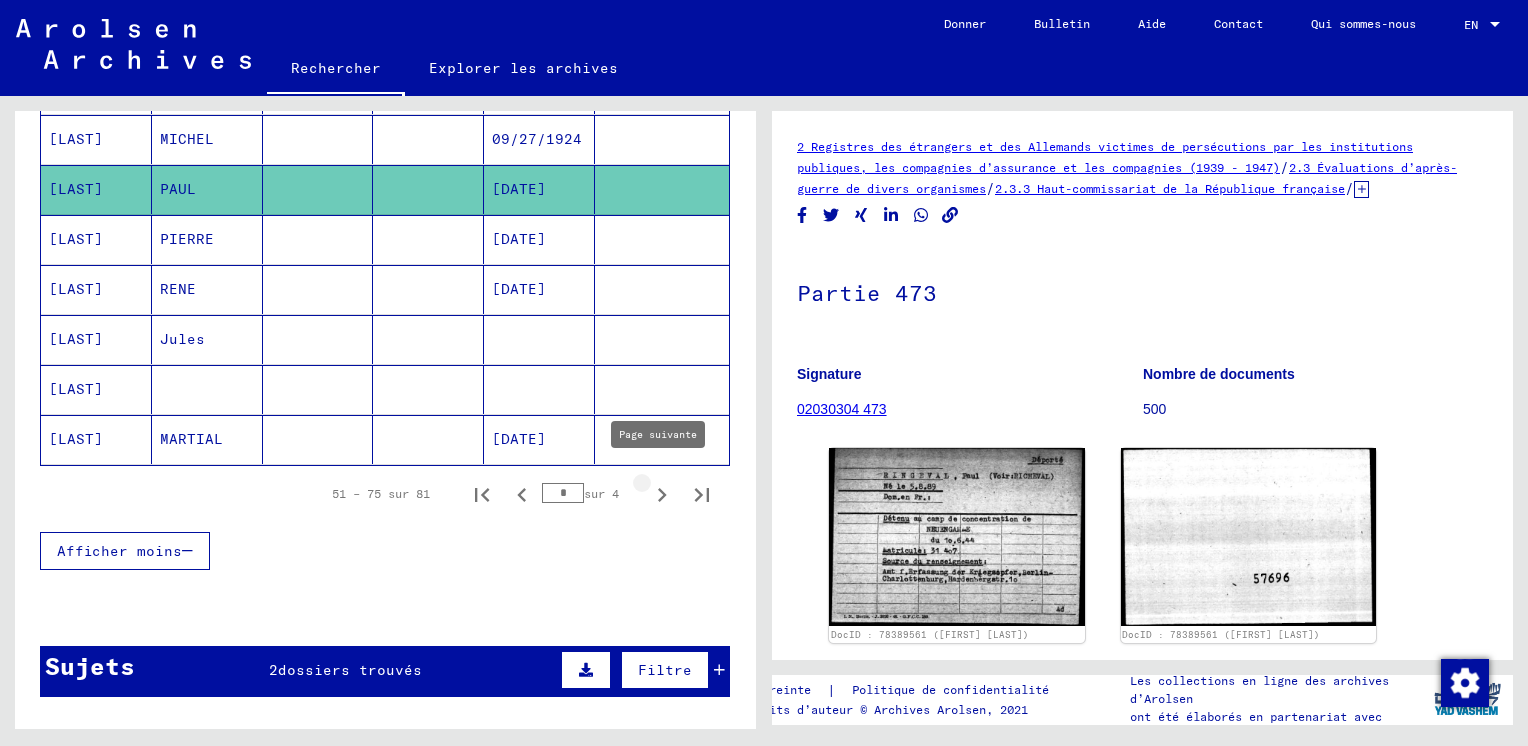 click 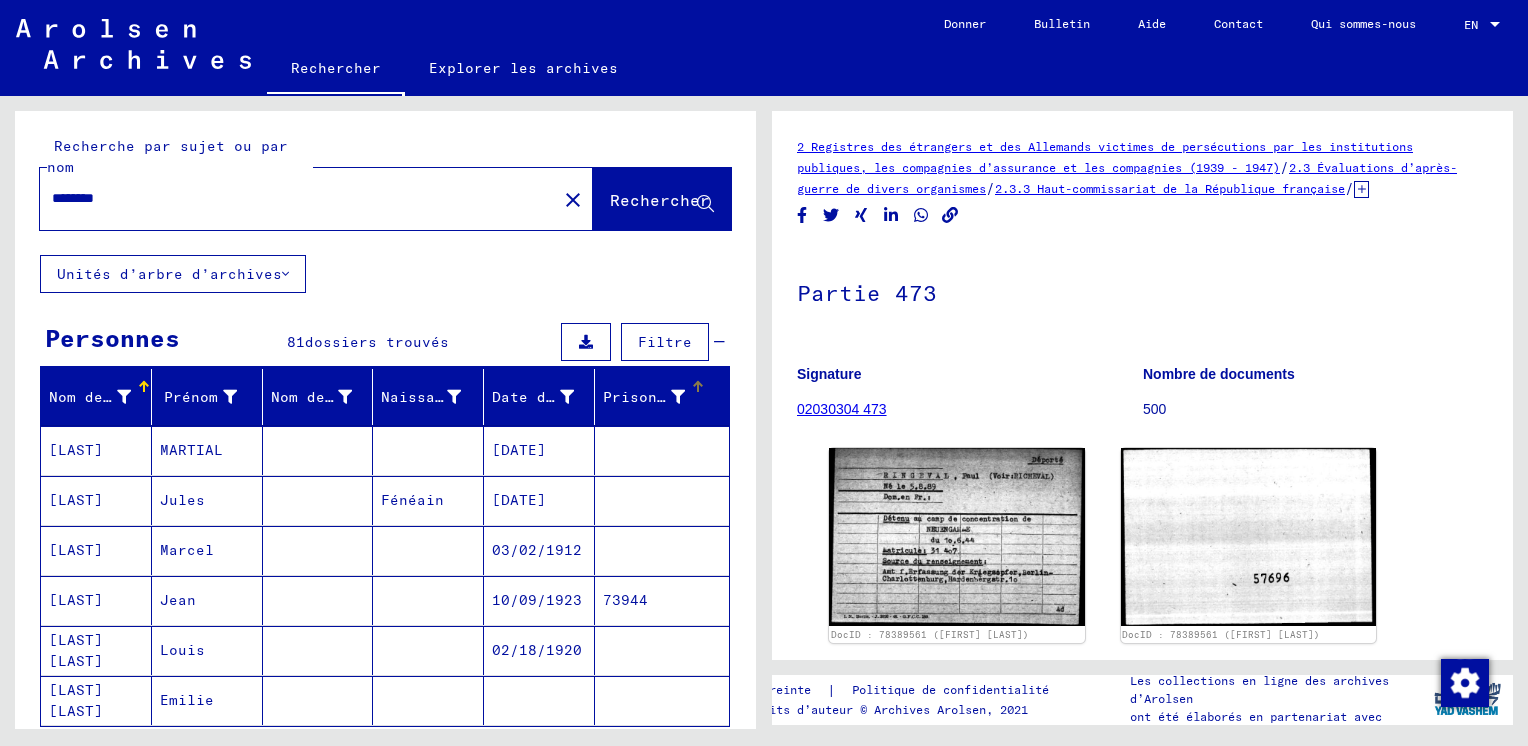 scroll, scrollTop: 484, scrollLeft: 0, axis: vertical 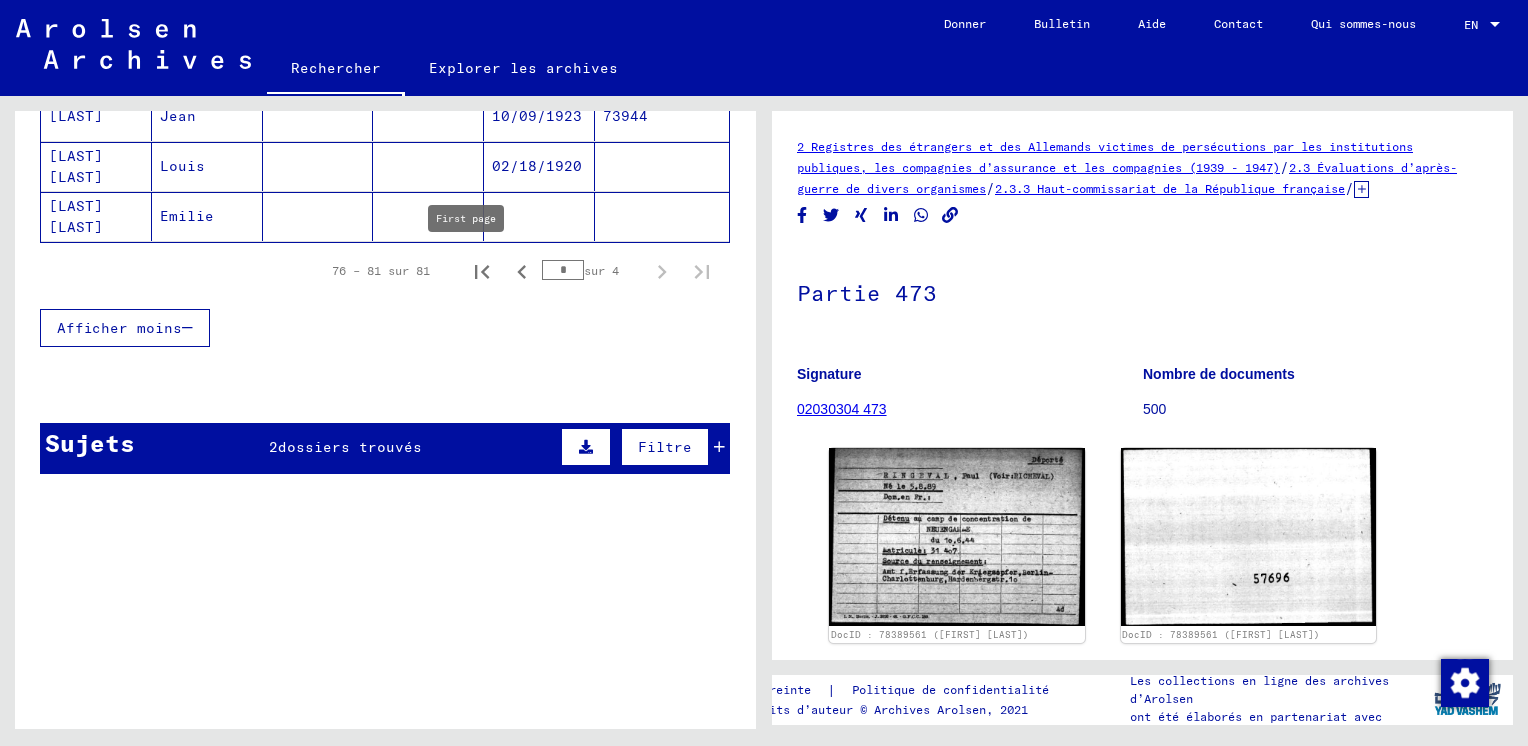 click 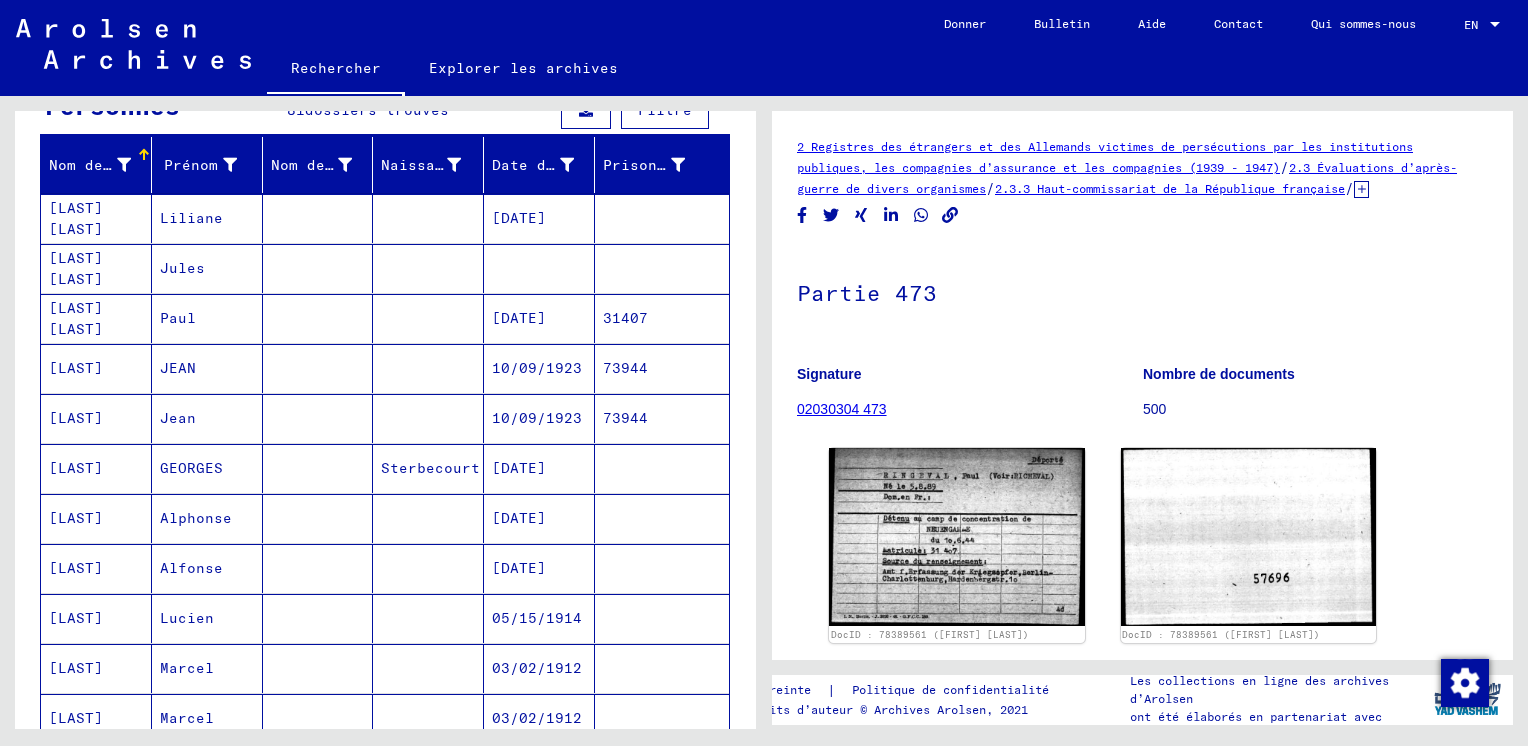 scroll, scrollTop: 184, scrollLeft: 0, axis: vertical 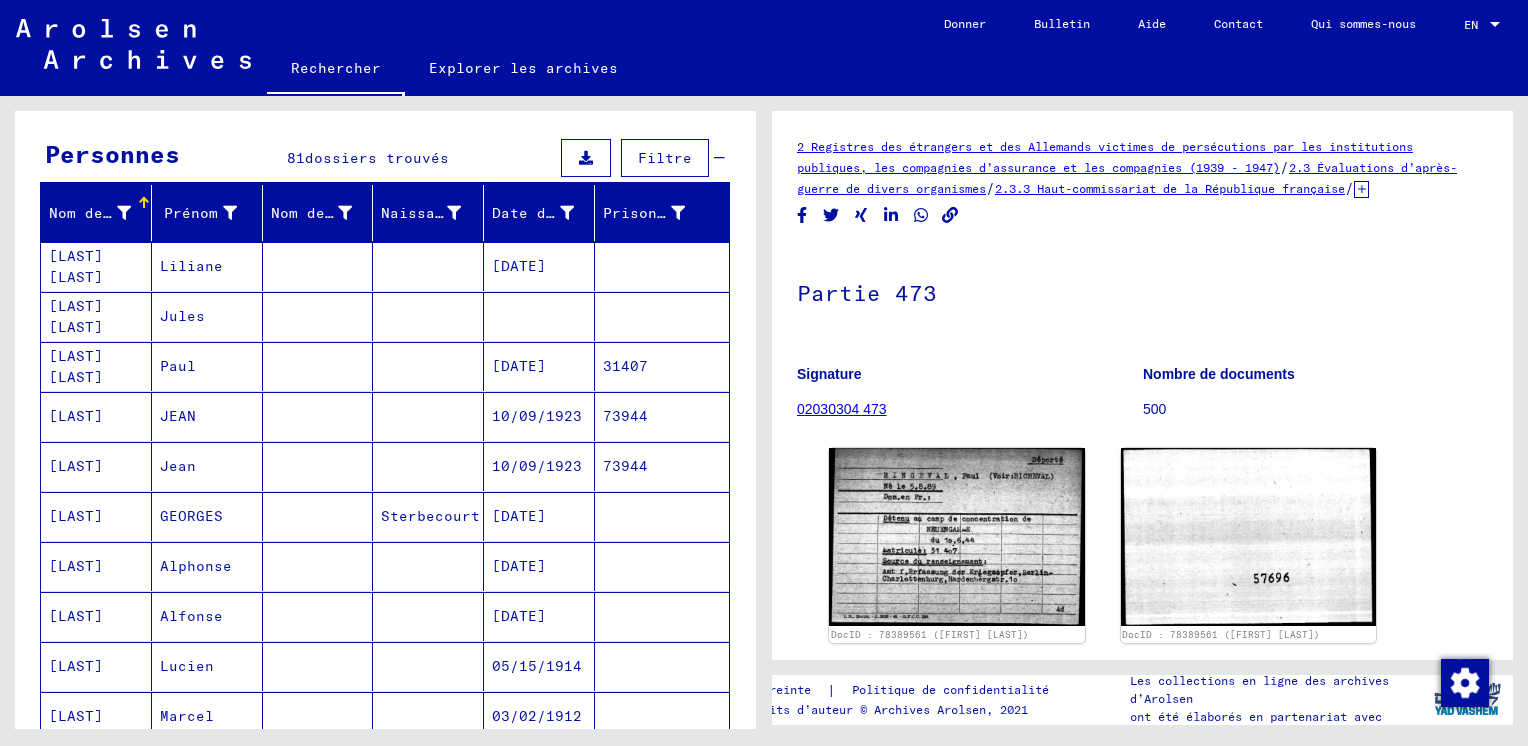 click on "[DATE]" at bounding box center [539, 416] 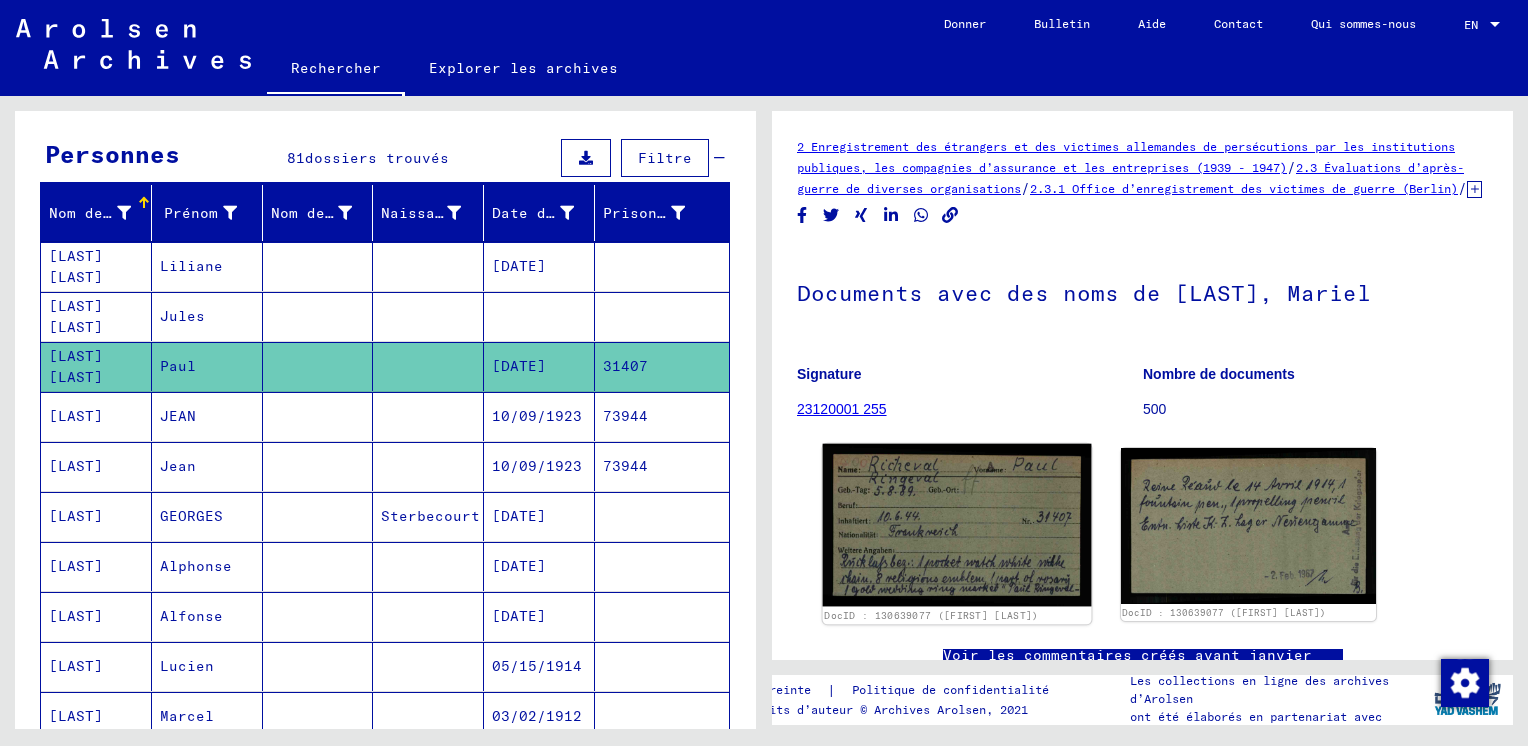 scroll, scrollTop: 0, scrollLeft: 0, axis: both 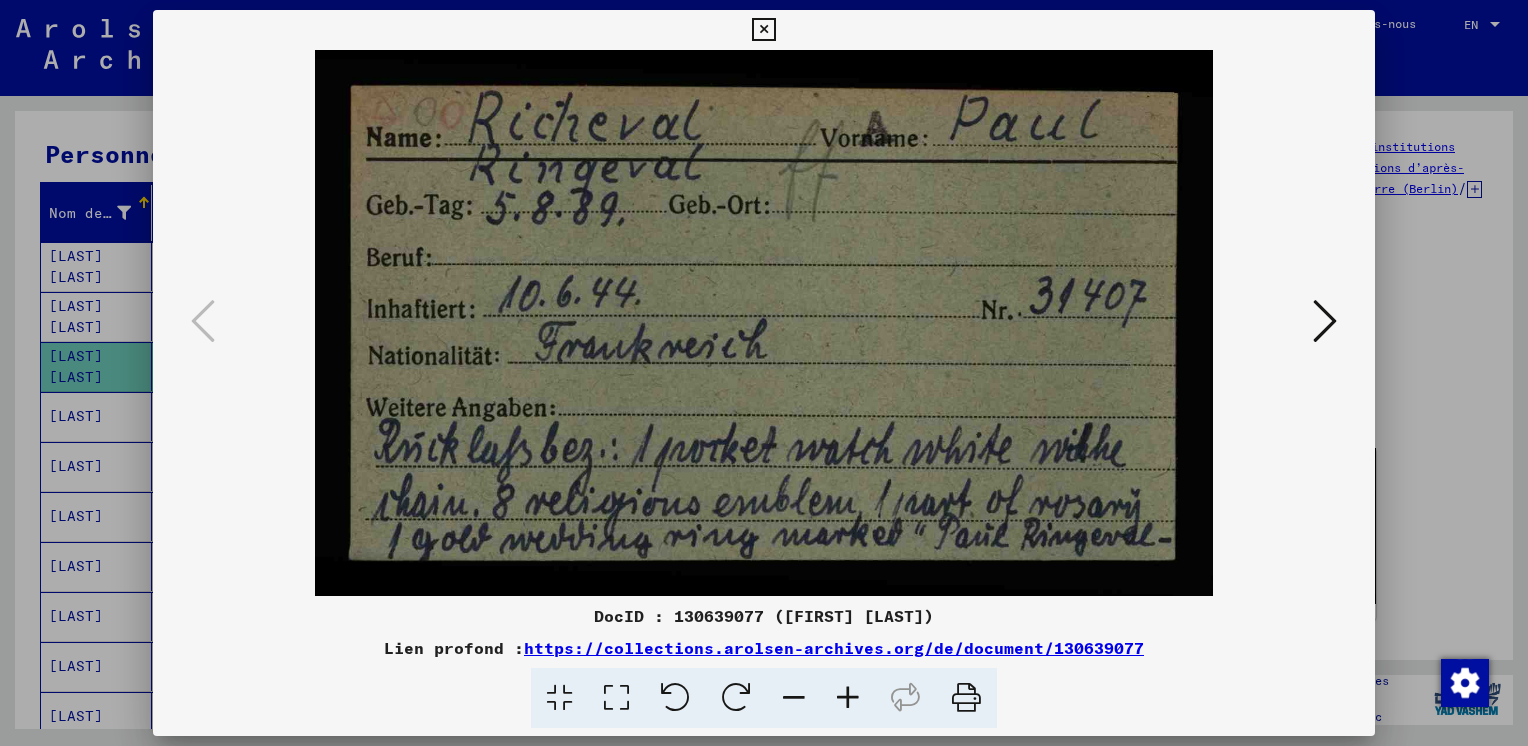 click at bounding box center (1325, 322) 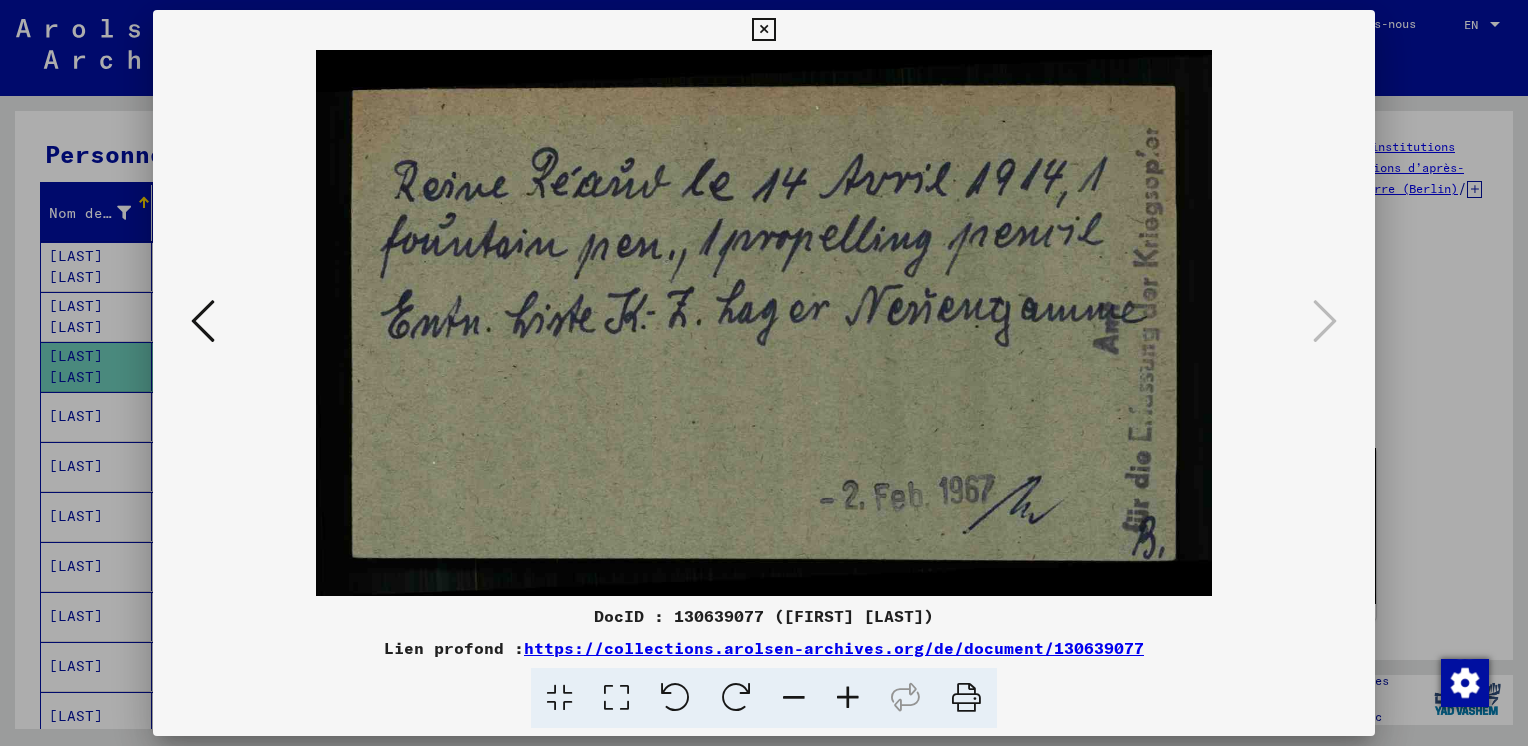 click at bounding box center [203, 321] 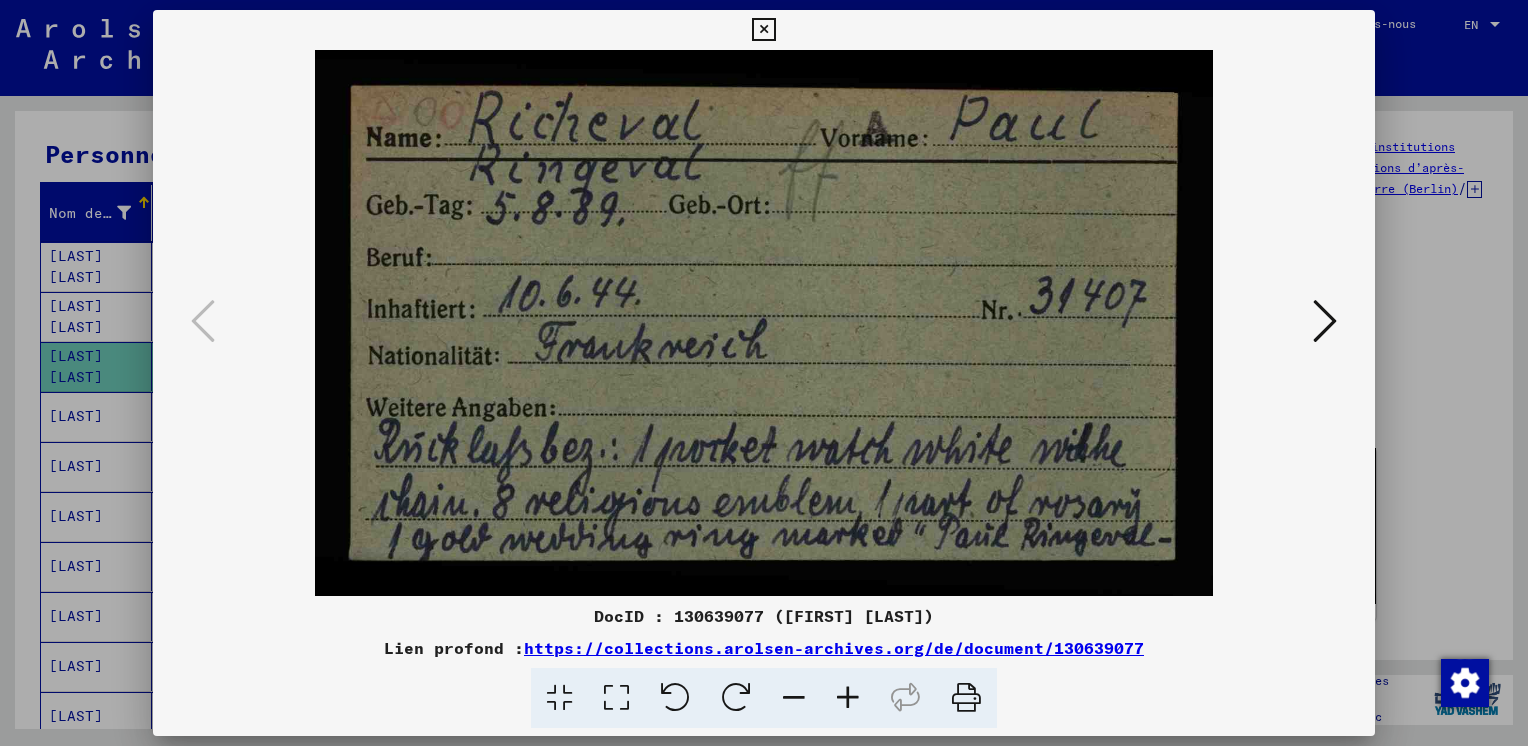 click at bounding box center (1325, 321) 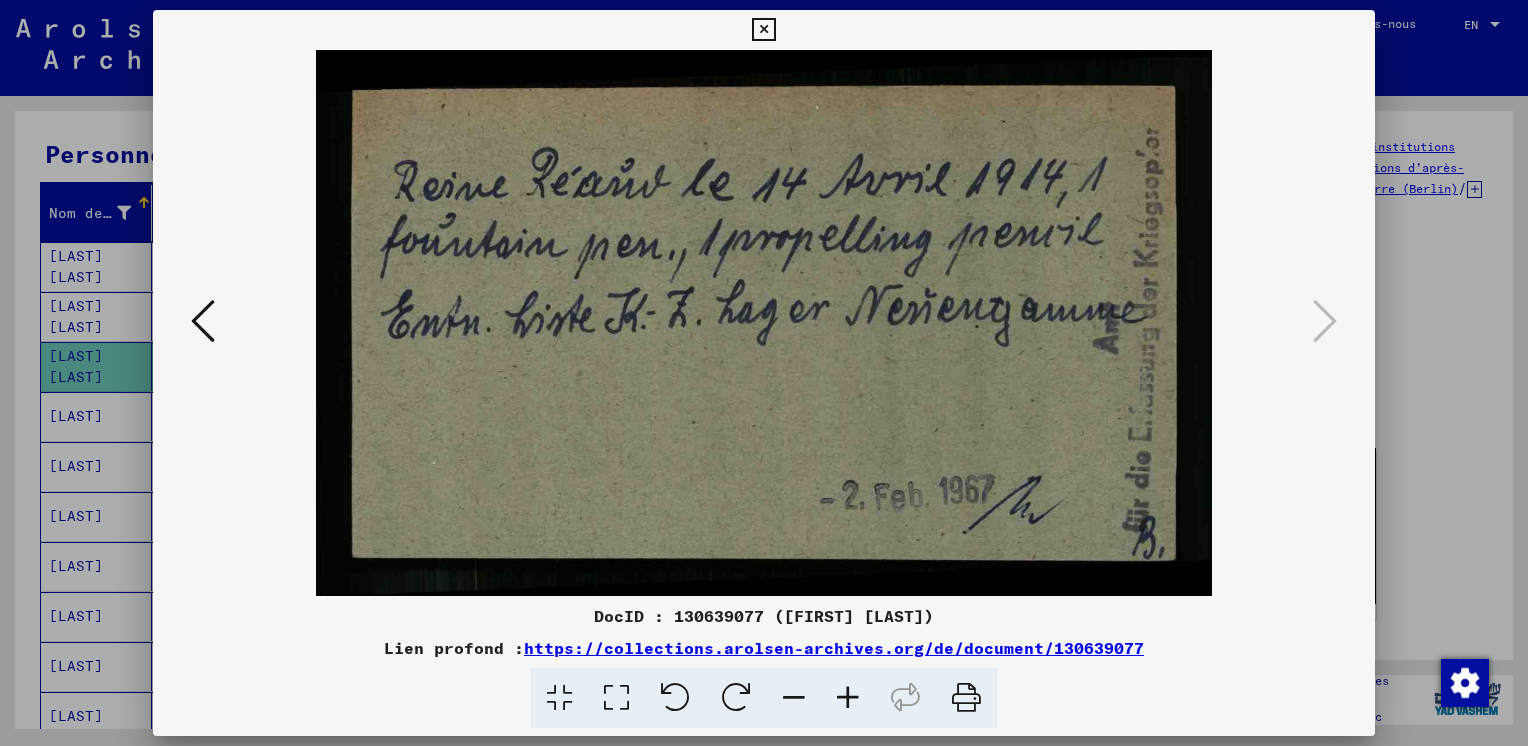 click on "https://collections.arolsen-archives.org/de/document/130639077" at bounding box center (834, 648) 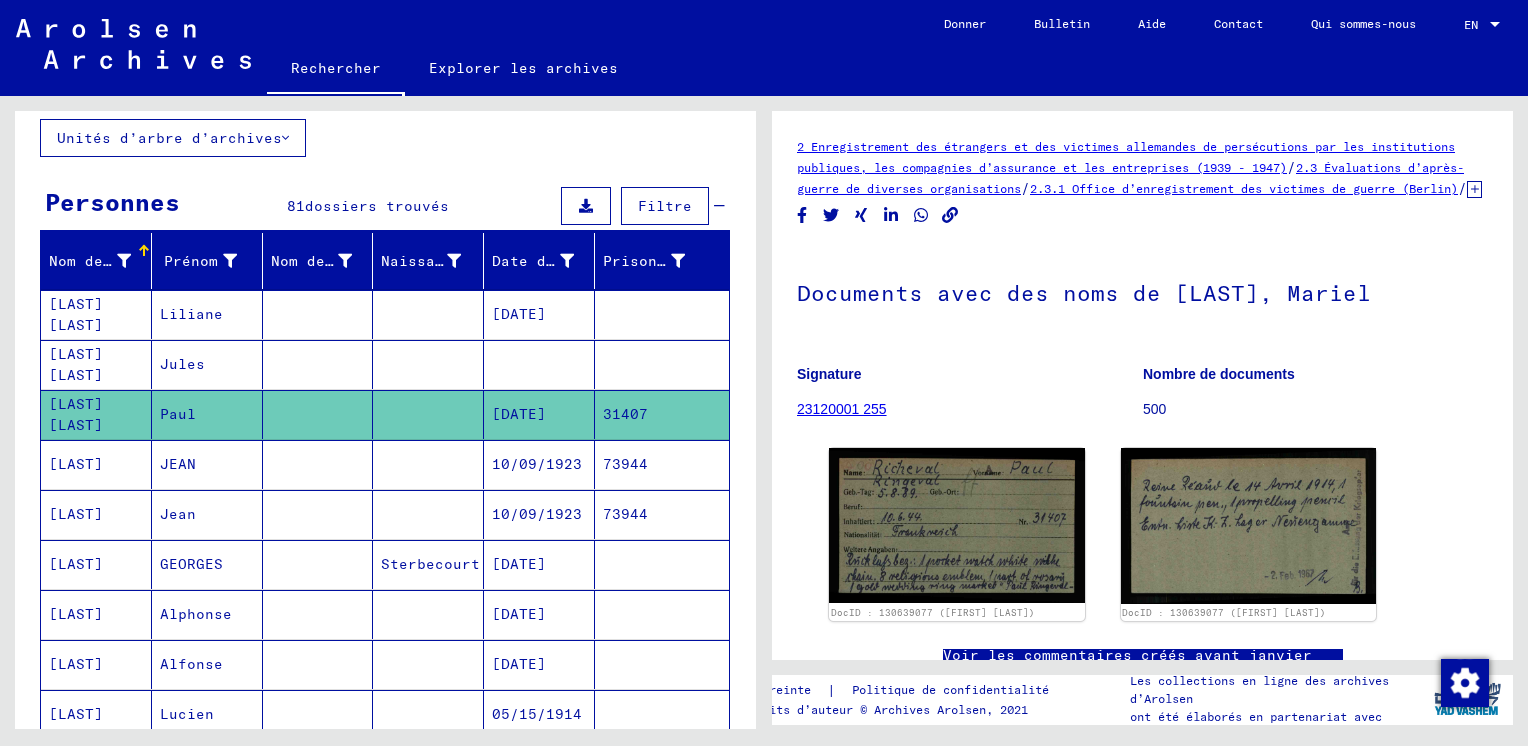 scroll, scrollTop: 0, scrollLeft: 0, axis: both 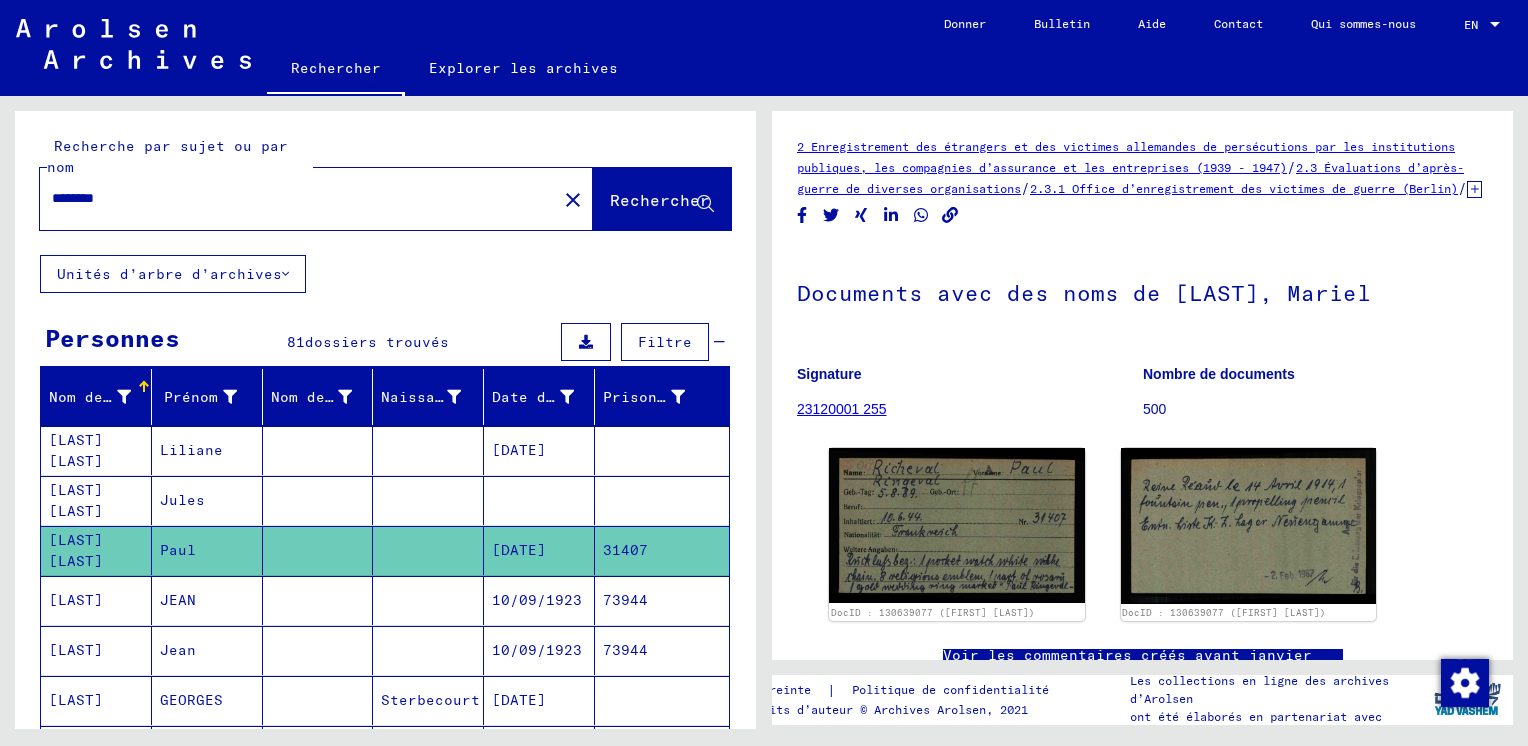 drag, startPoint x: 247, startPoint y: 214, endPoint x: 114, endPoint y: 199, distance: 133.84319 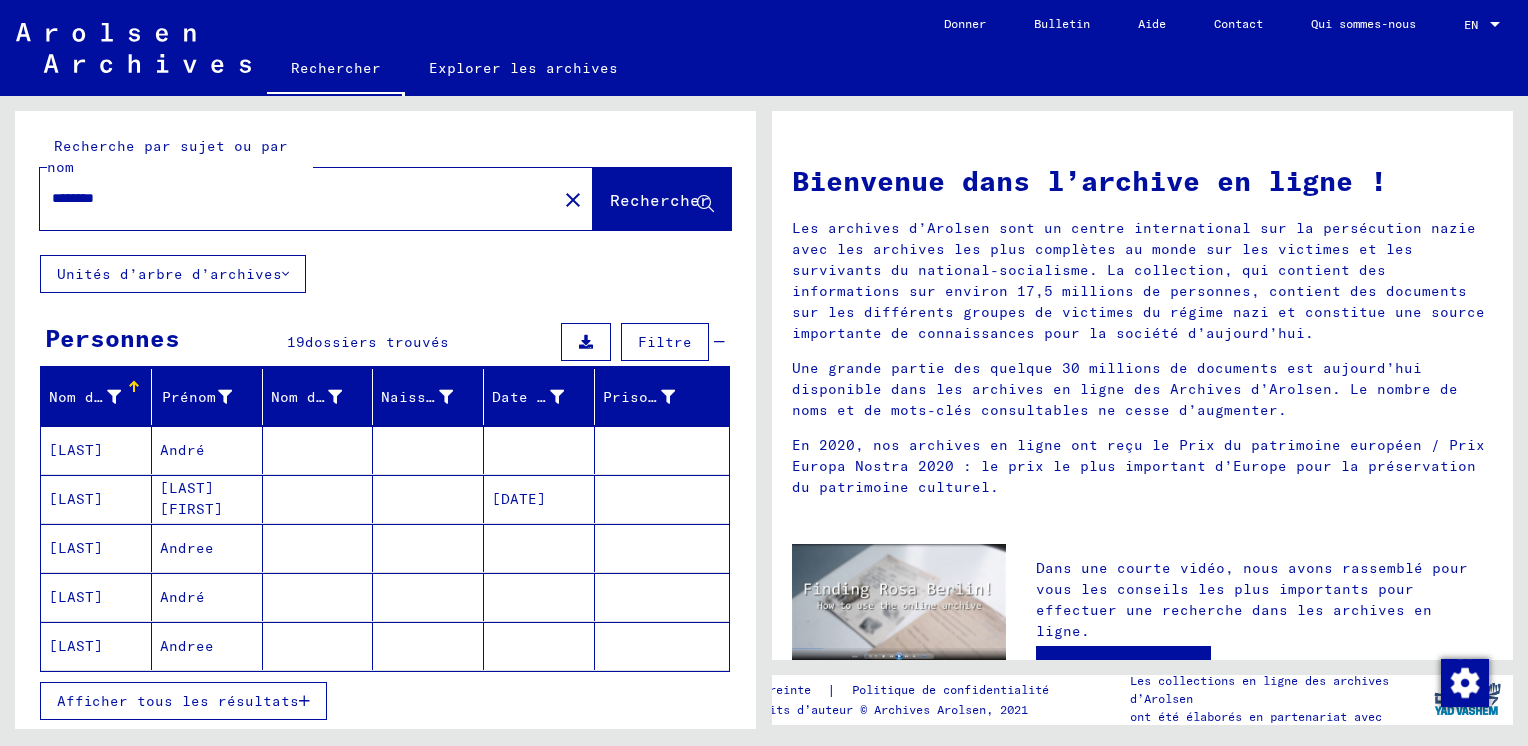 click on "André" at bounding box center [207, 499] 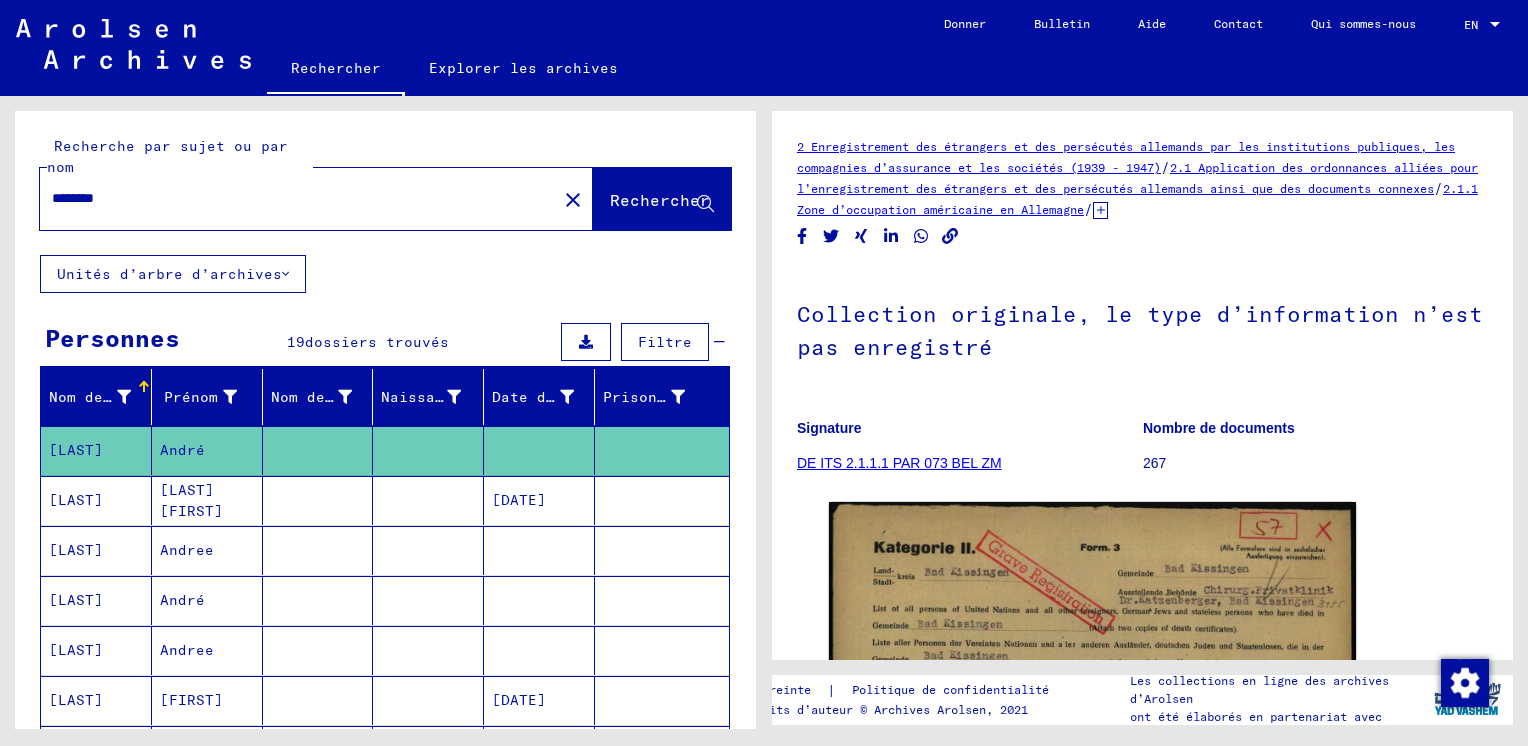 scroll, scrollTop: 0, scrollLeft: 0, axis: both 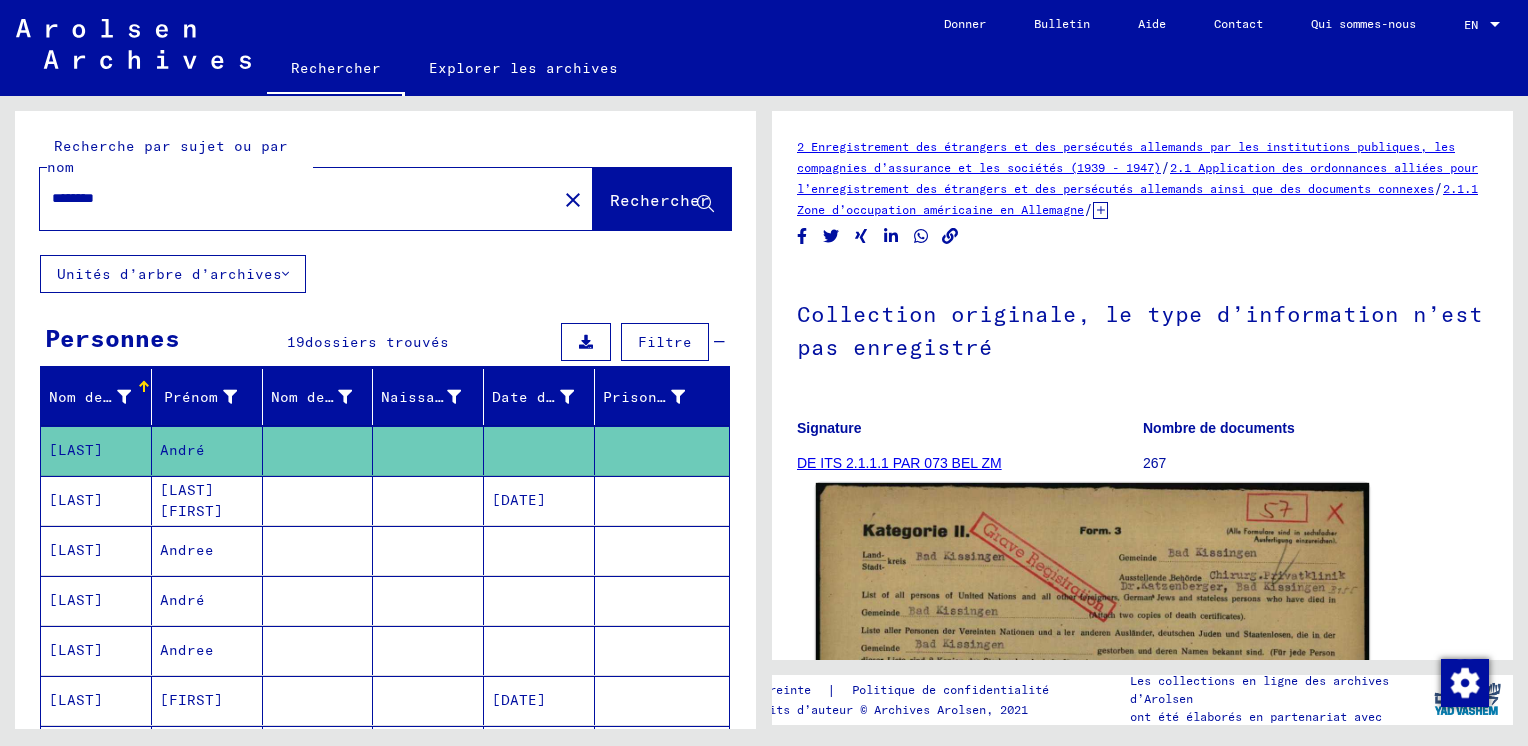 click 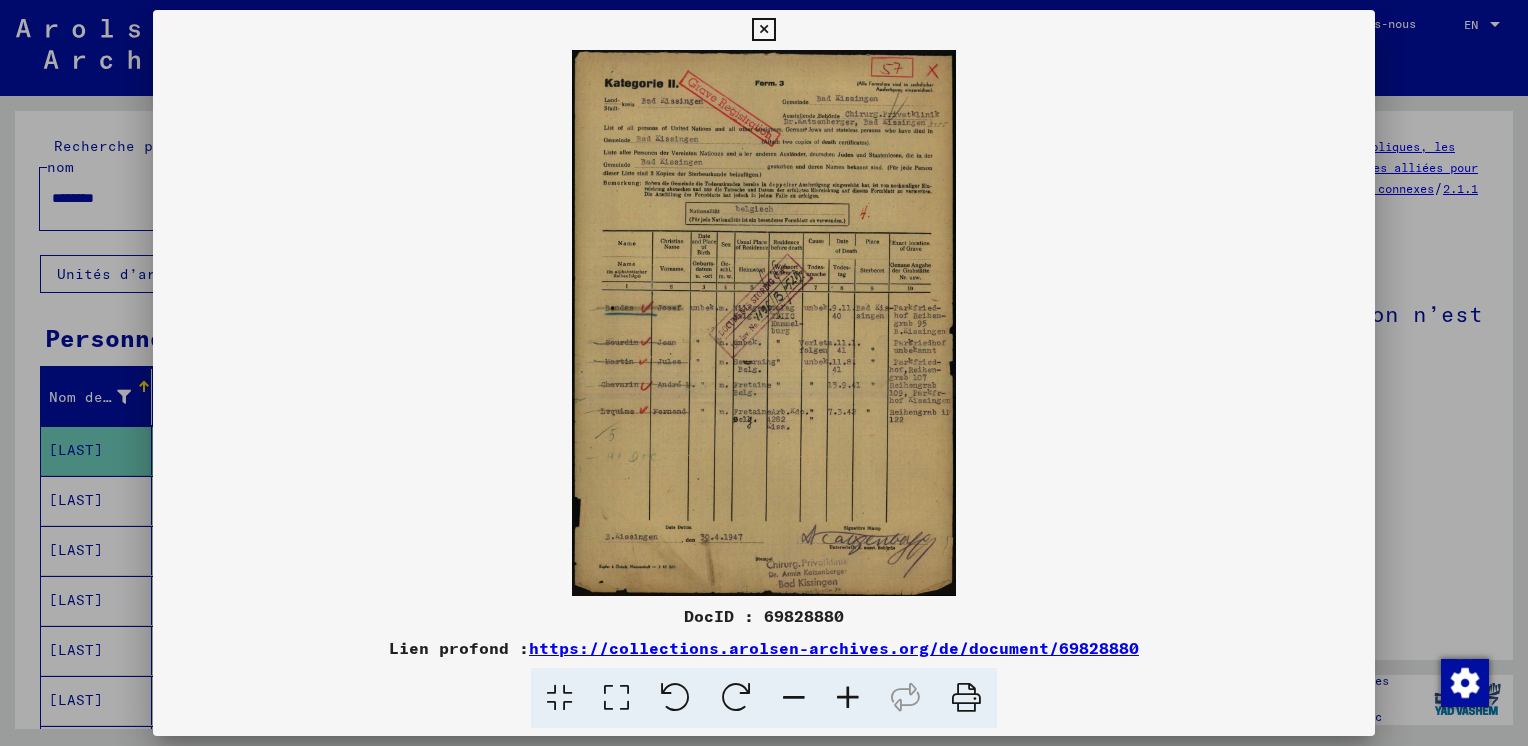 click at bounding box center [848, 698] 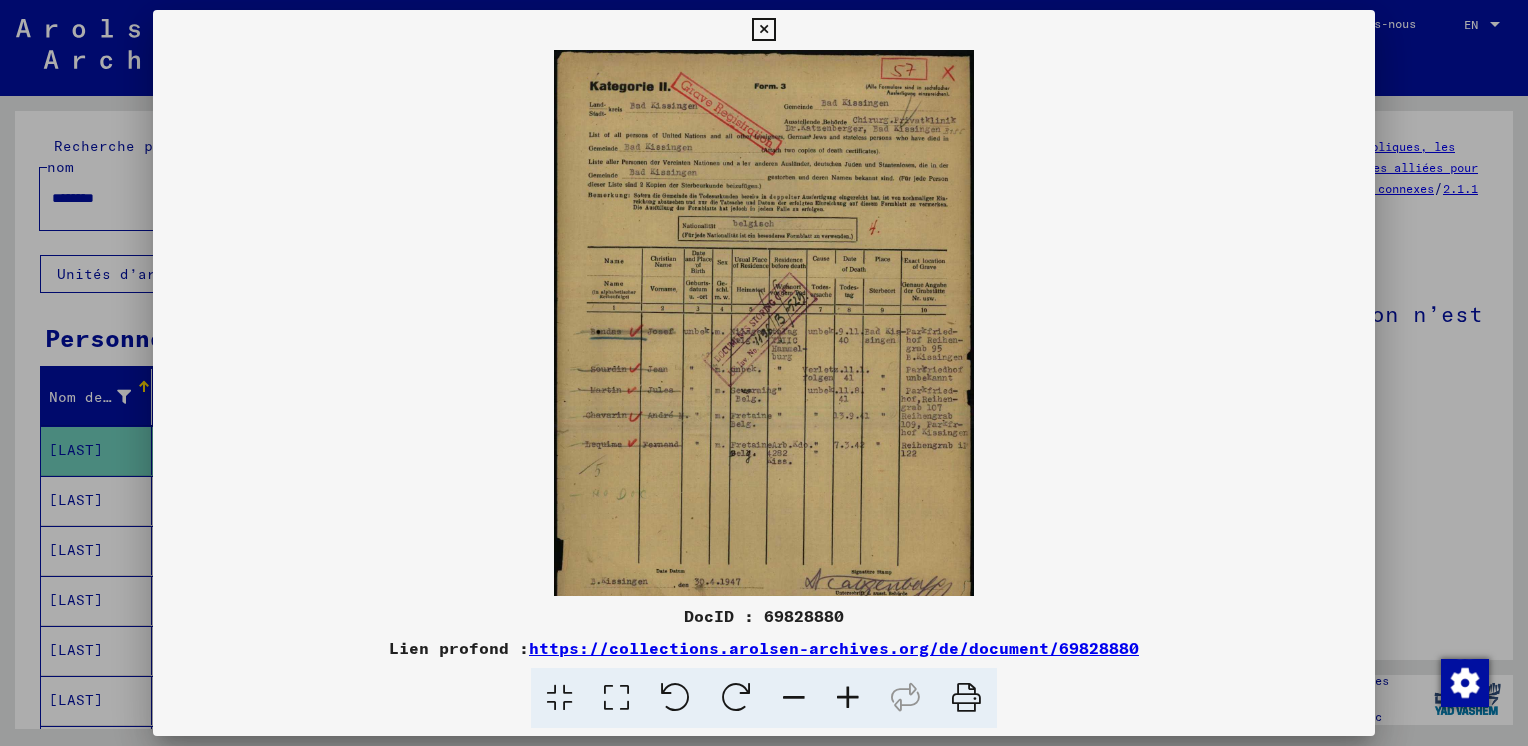 click at bounding box center (848, 698) 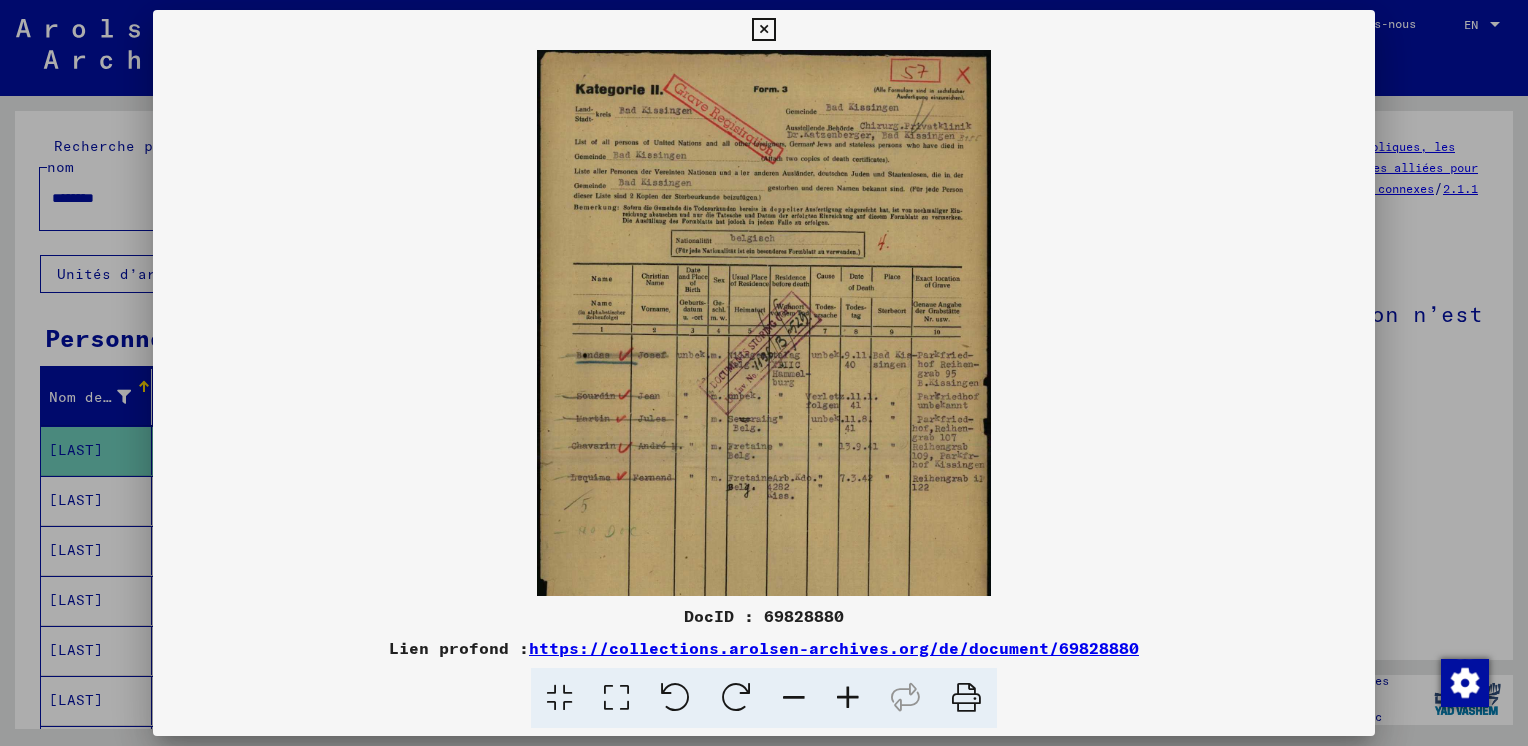 click at bounding box center [848, 698] 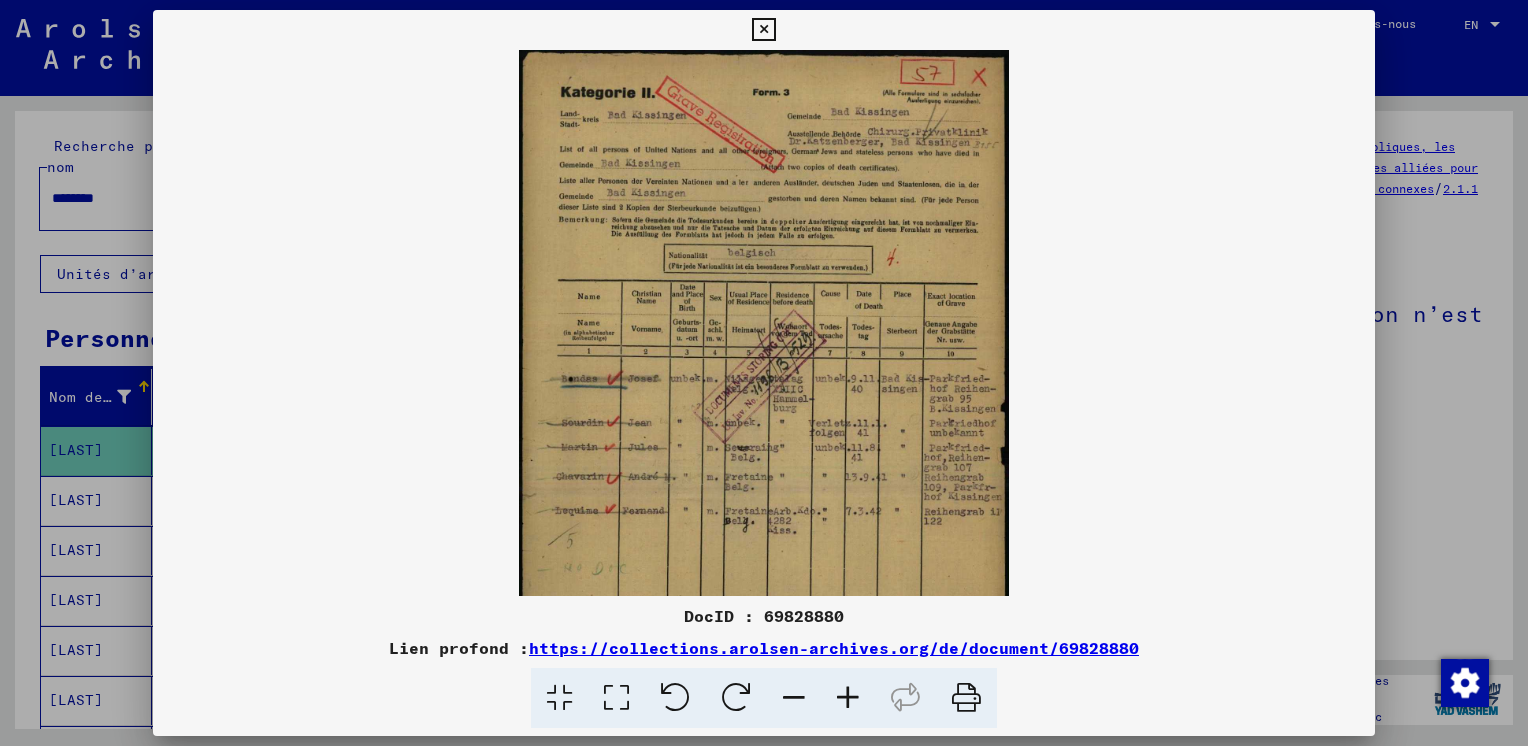 click at bounding box center (848, 698) 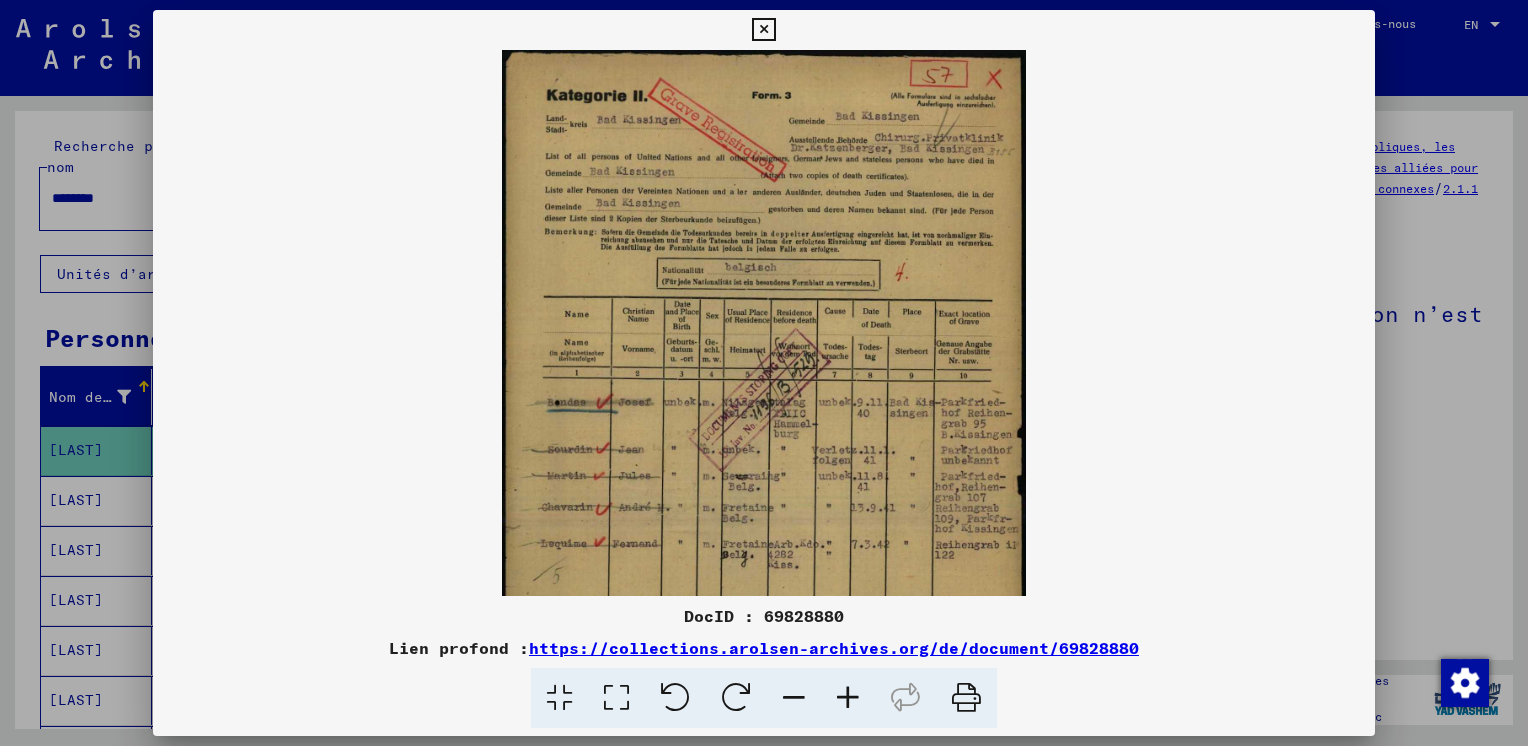 click at bounding box center [848, 698] 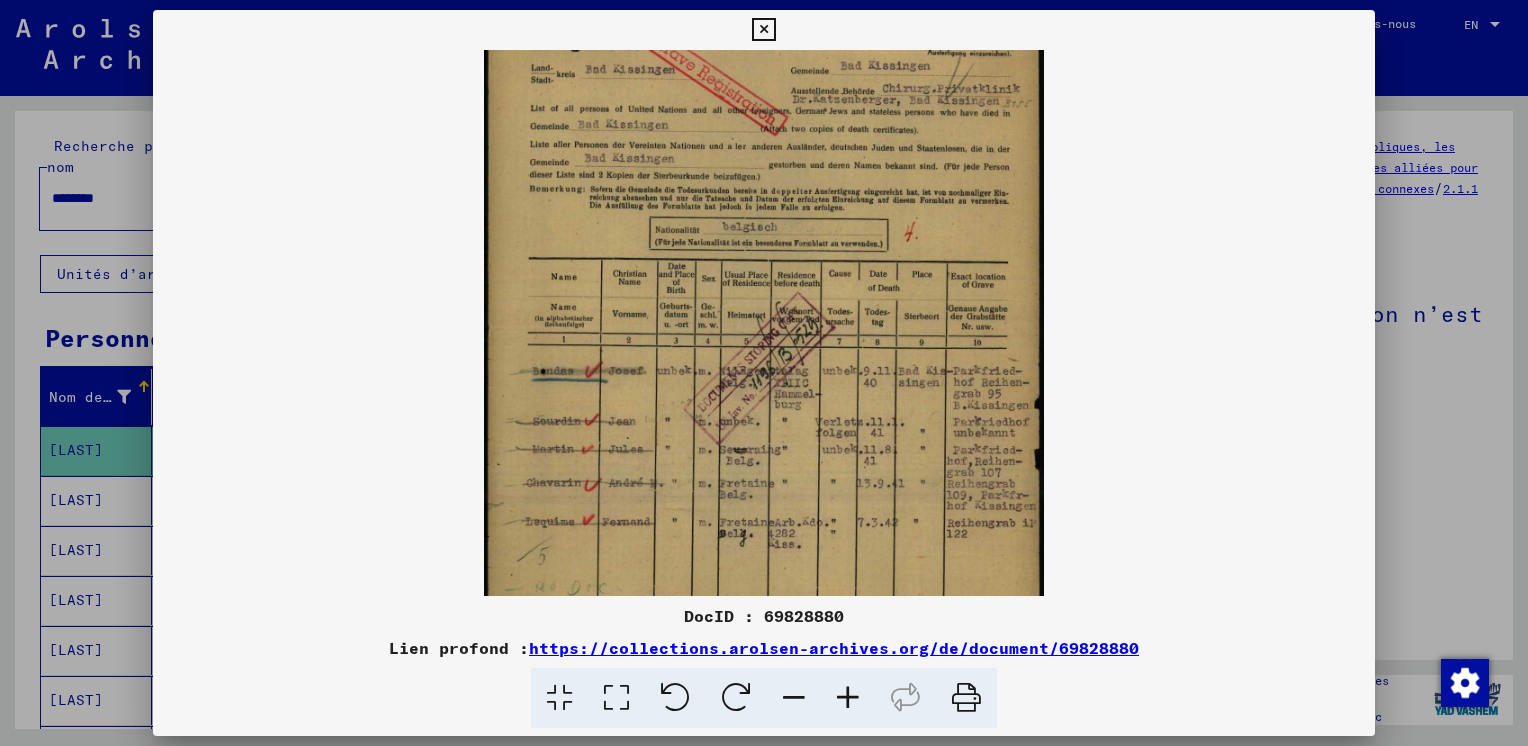 scroll, scrollTop: 42, scrollLeft: 0, axis: vertical 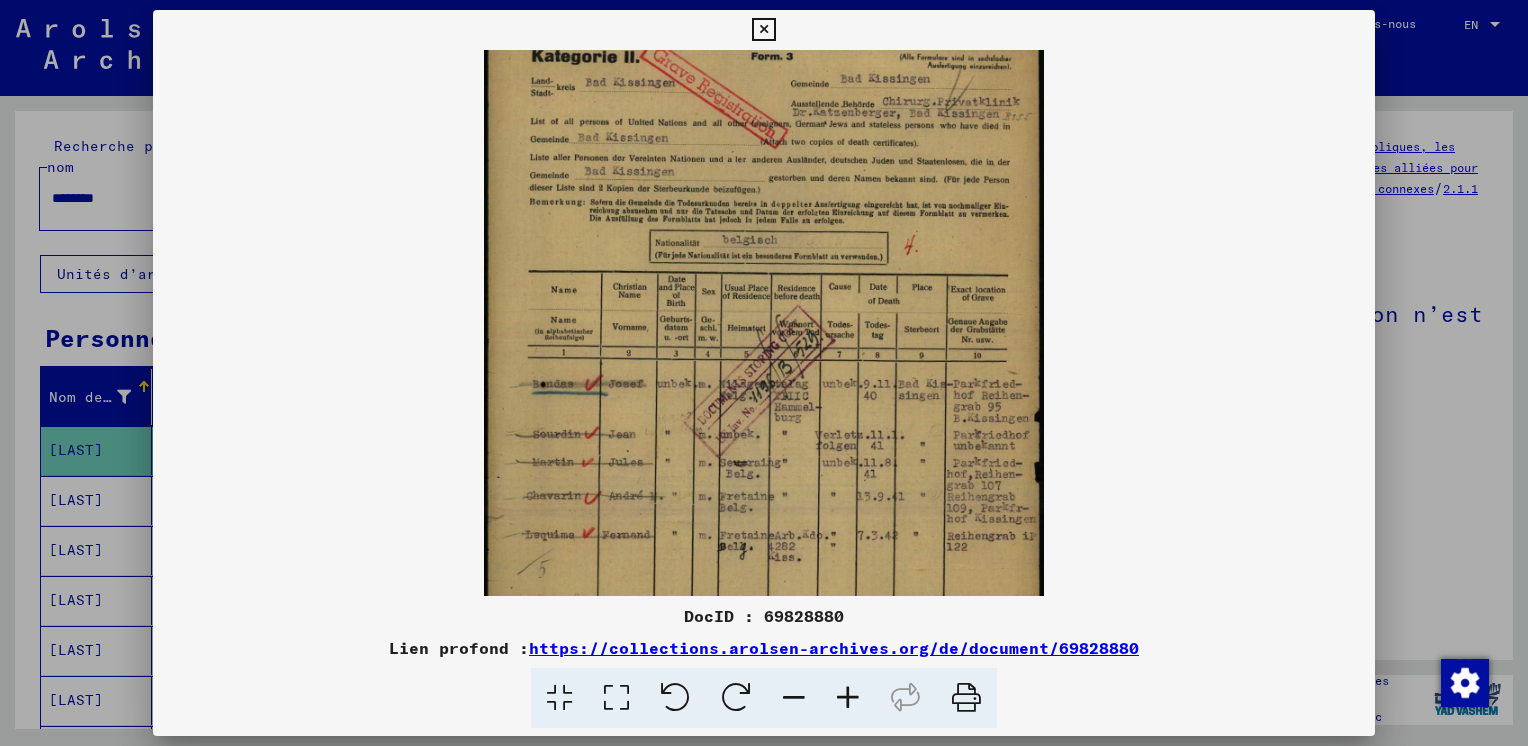 drag, startPoint x: 848, startPoint y: 522, endPoint x: 828, endPoint y: 484, distance: 42.941822 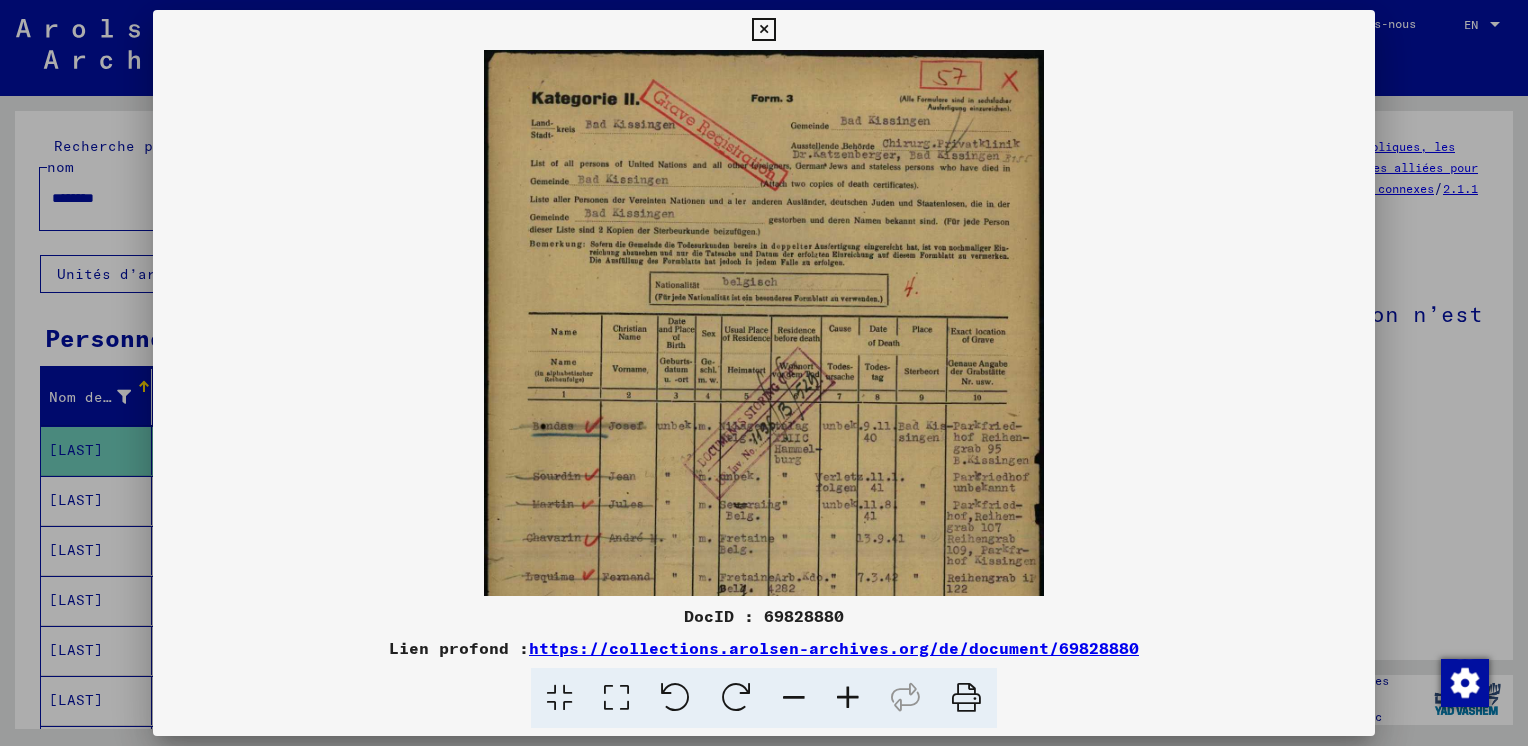 drag, startPoint x: 839, startPoint y: 390, endPoint x: 855, endPoint y: 529, distance: 139.91783 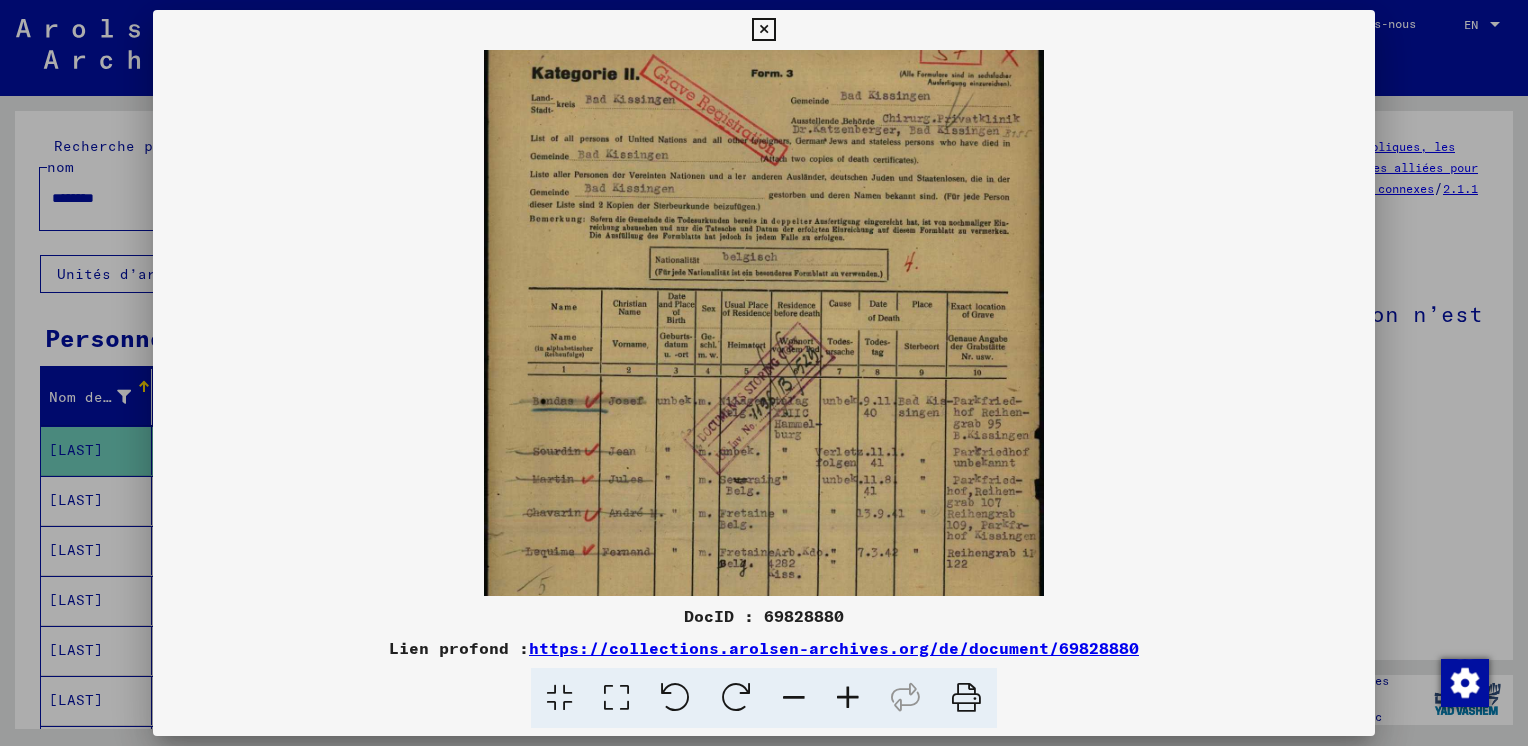 scroll, scrollTop: 32, scrollLeft: 0, axis: vertical 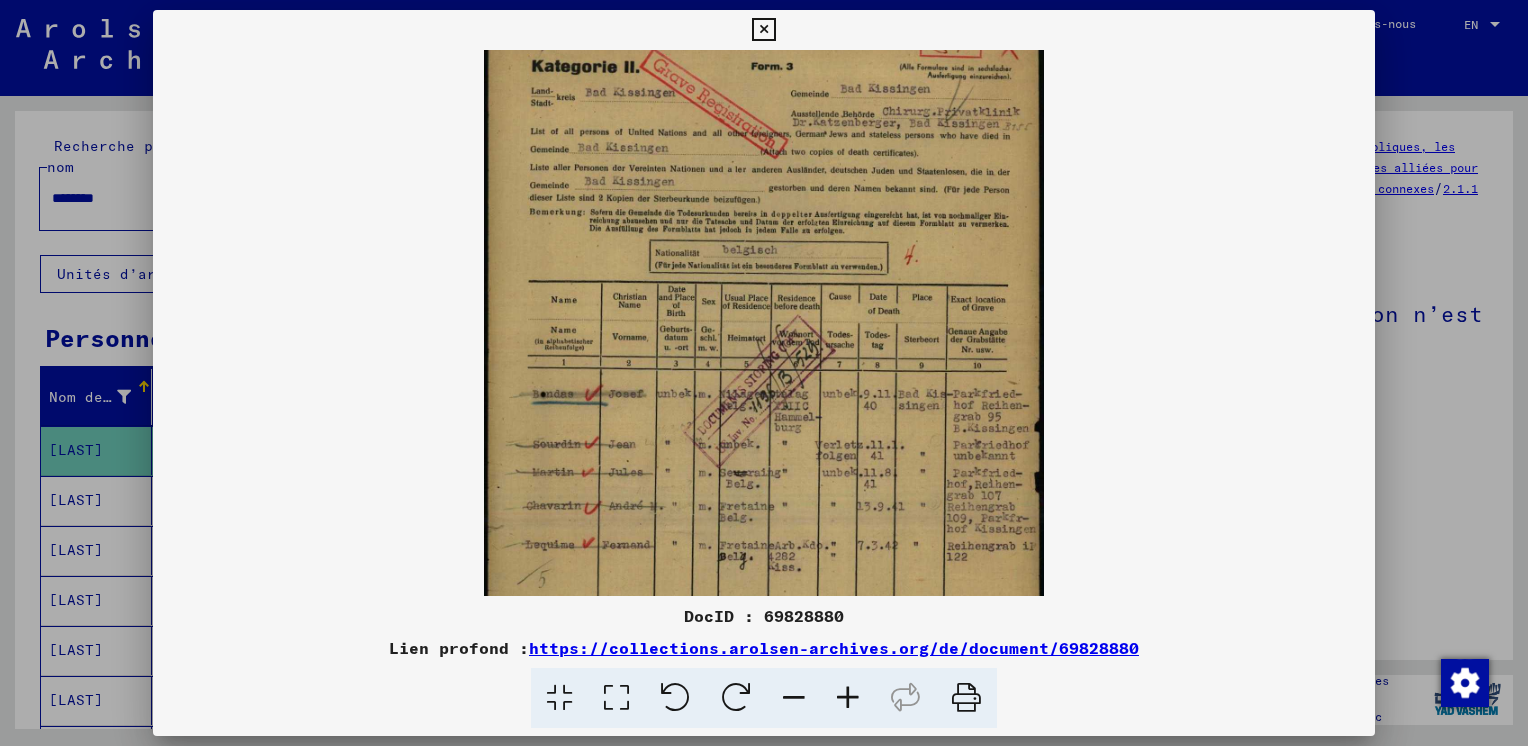 drag, startPoint x: 864, startPoint y: 480, endPoint x: 853, endPoint y: 449, distance: 32.89377 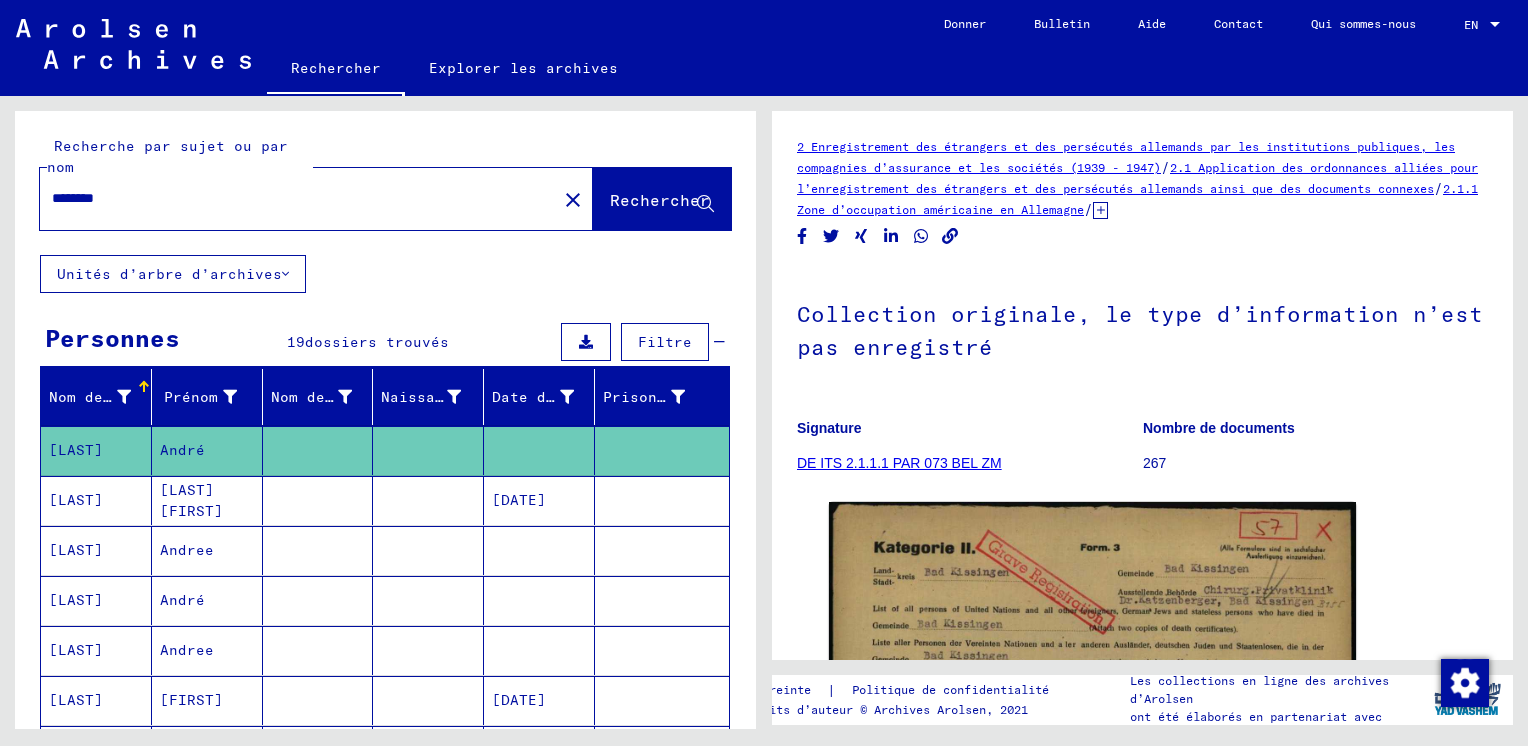 click on "André" at bounding box center [207, 650] 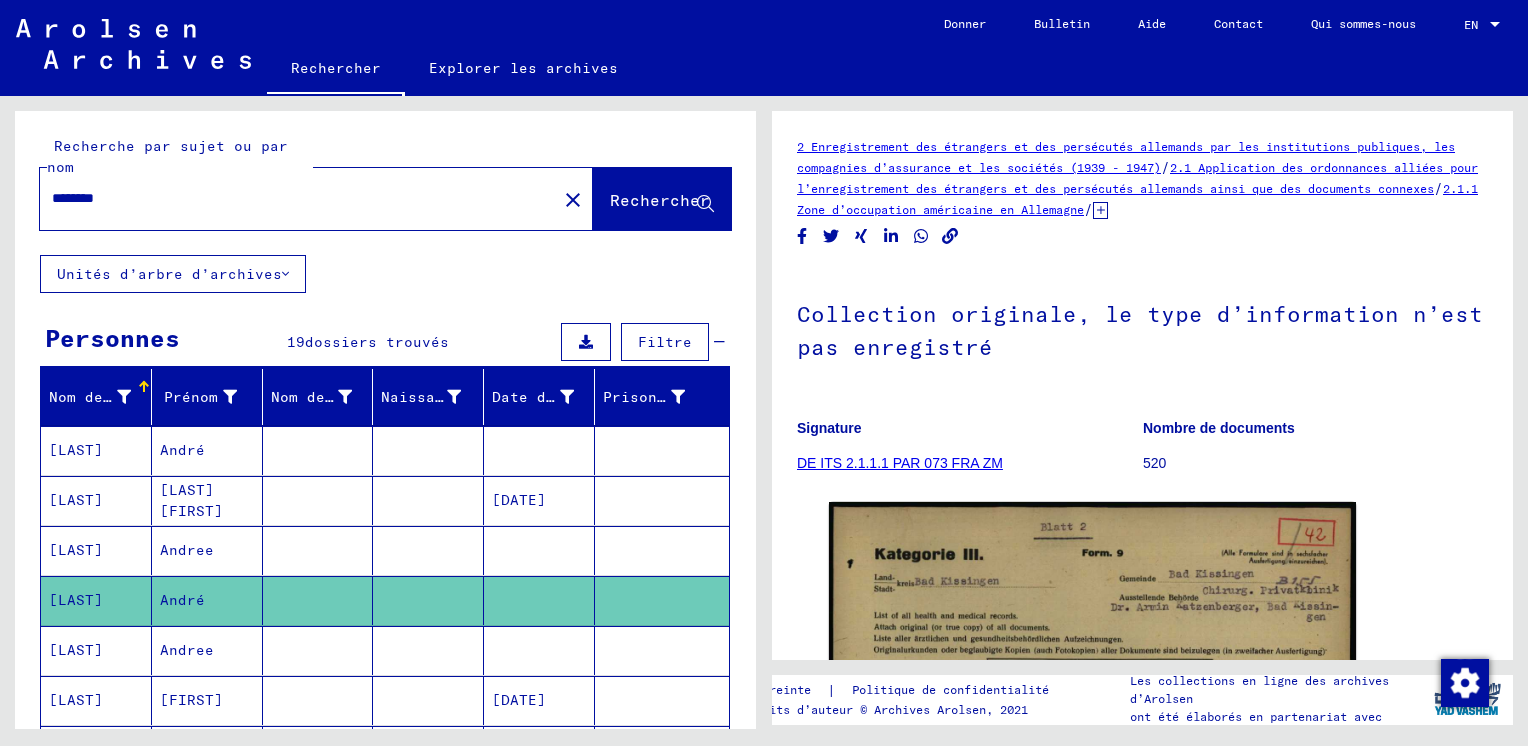 scroll, scrollTop: 0, scrollLeft: 0, axis: both 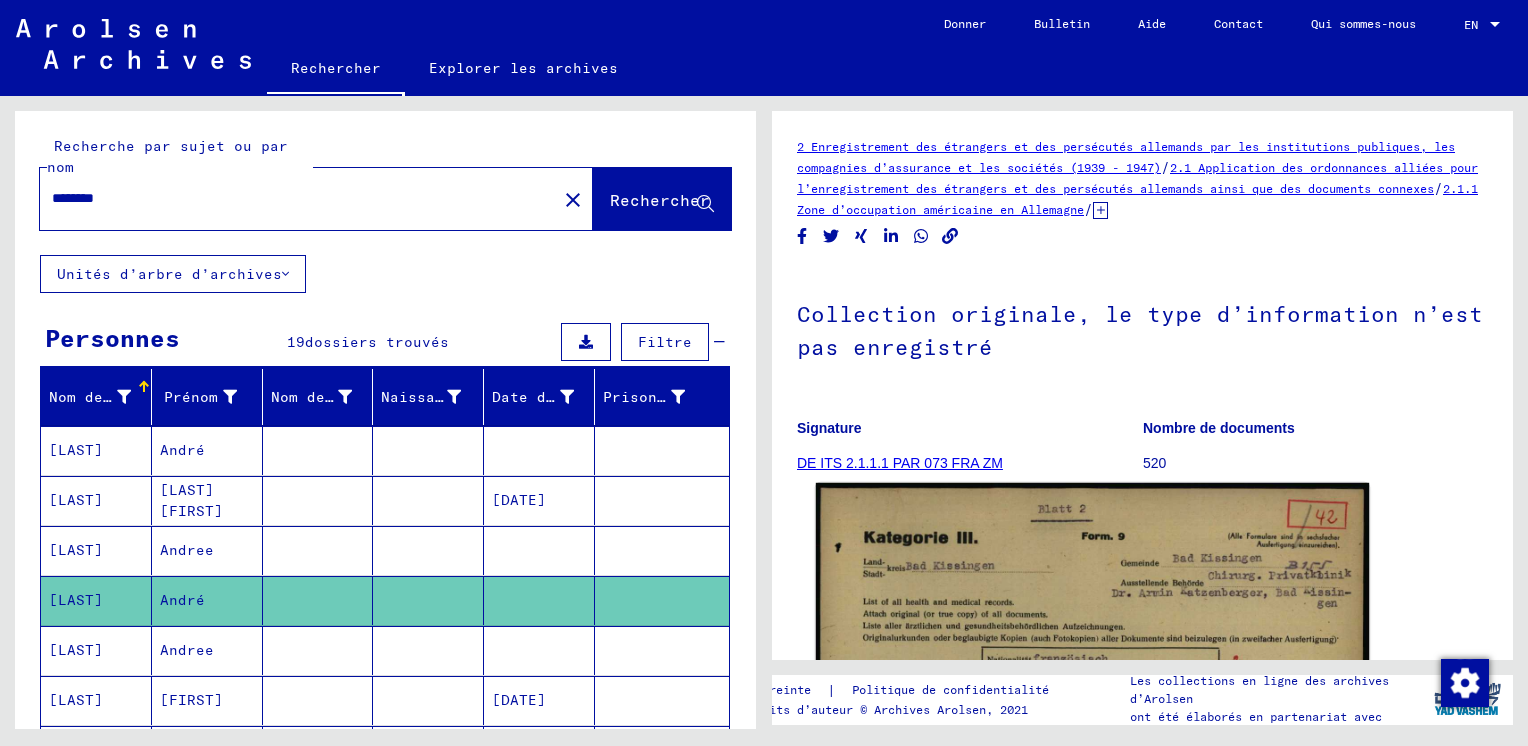 click 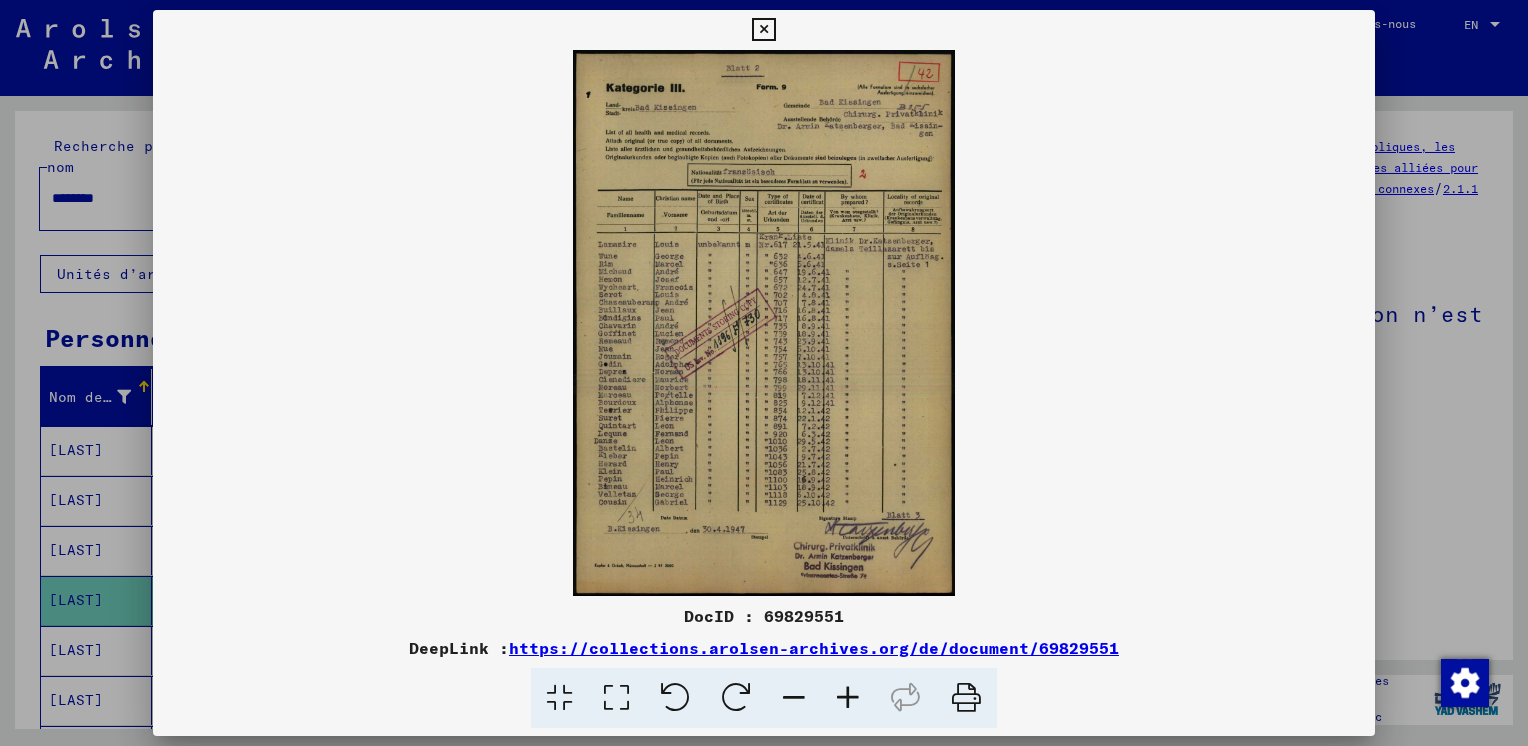 click at bounding box center [848, 698] 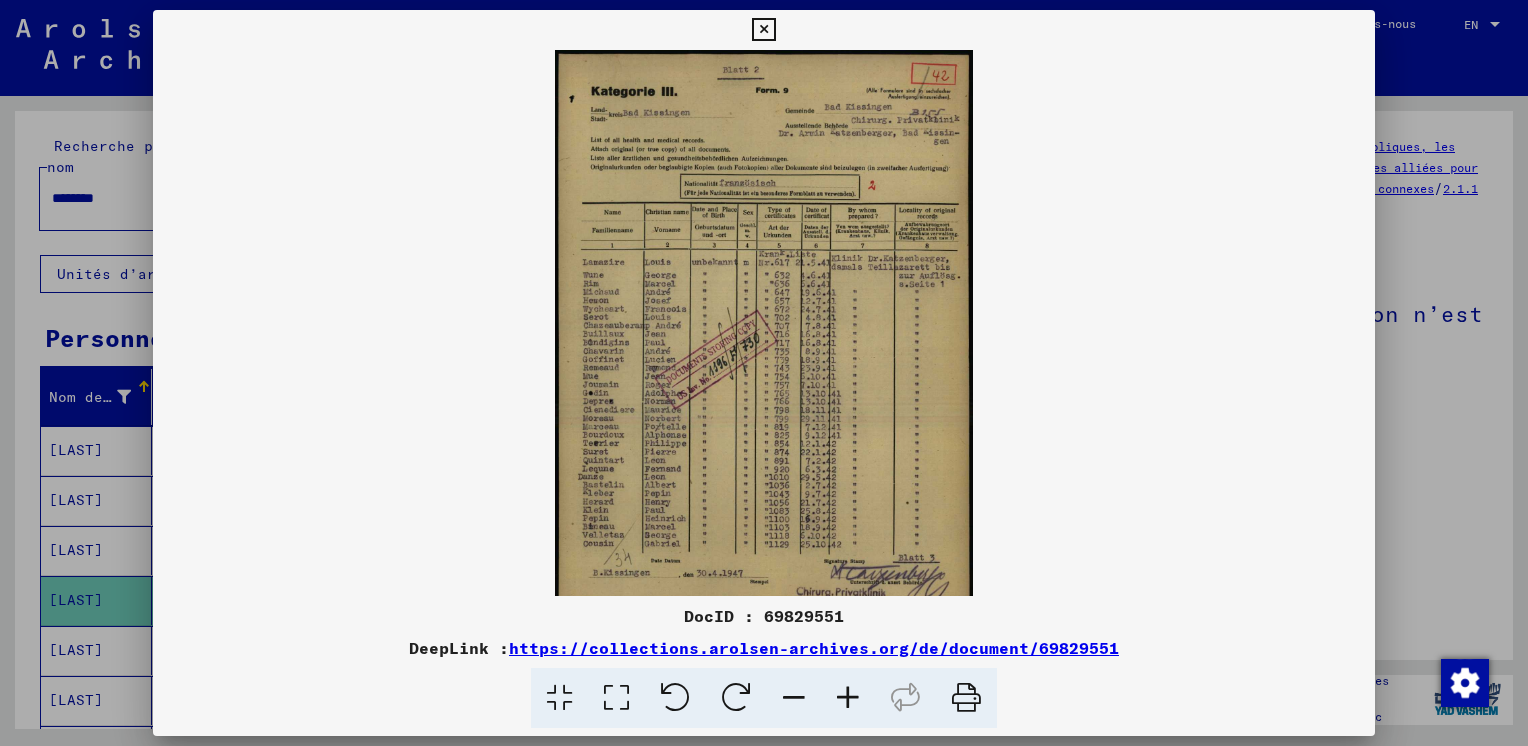 click at bounding box center [848, 698] 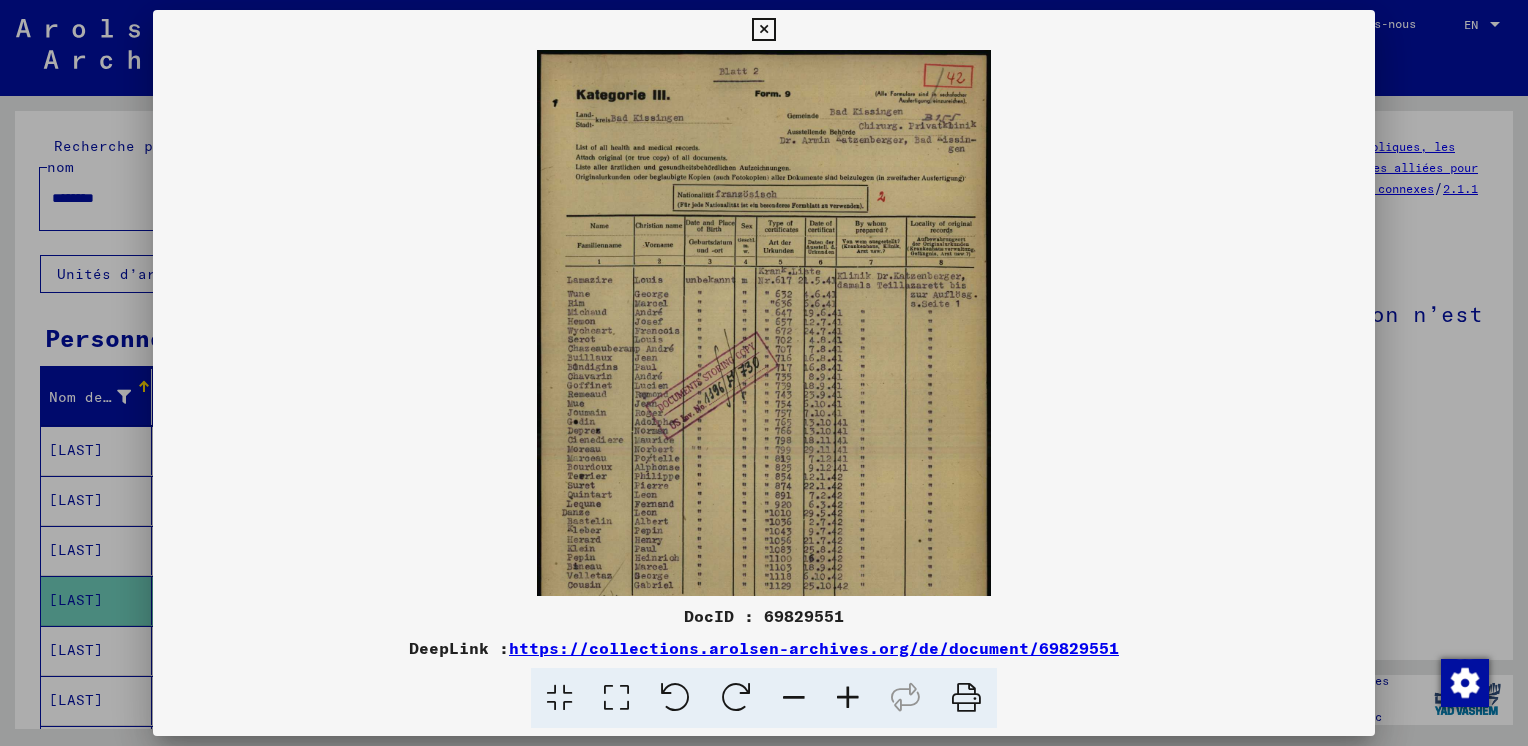 click at bounding box center [848, 698] 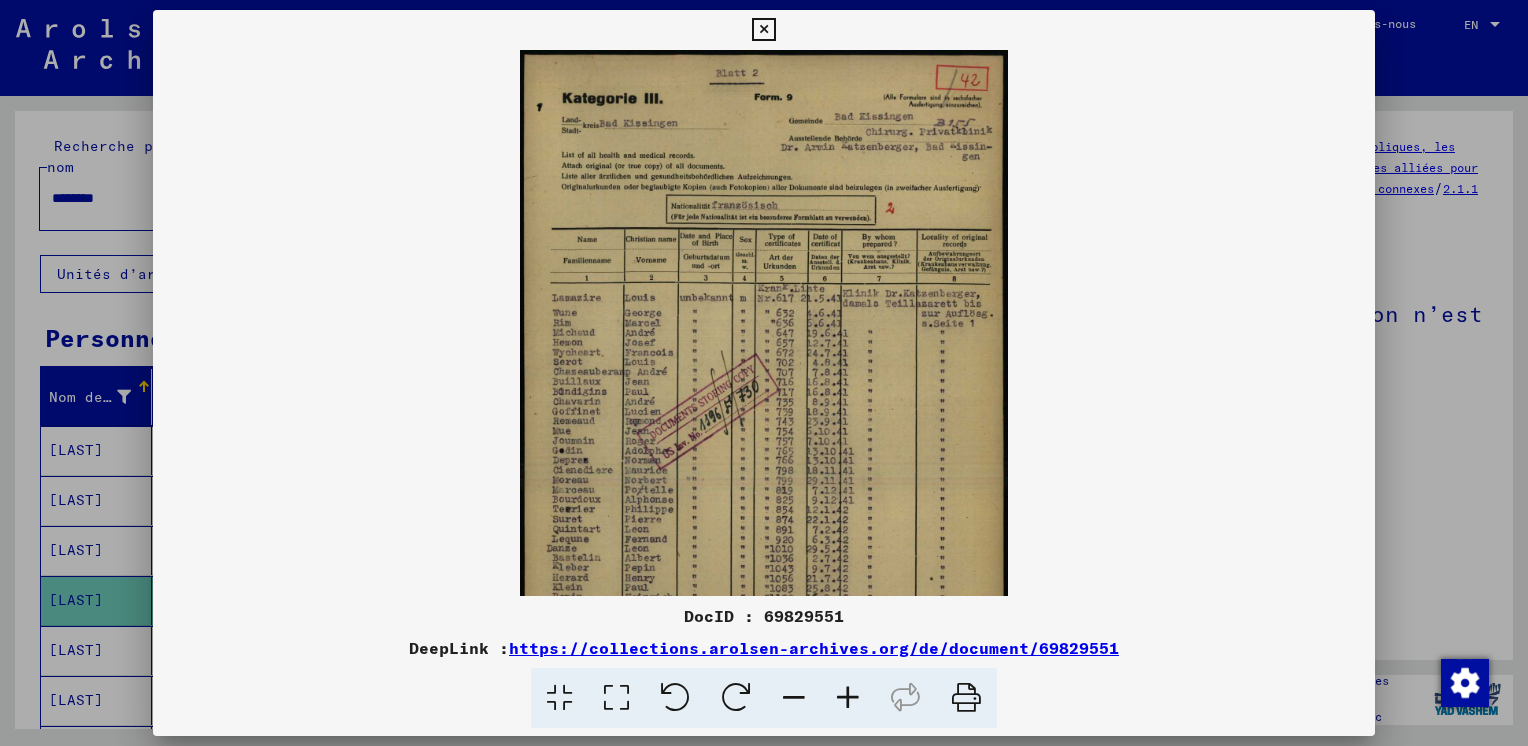 click at bounding box center (848, 698) 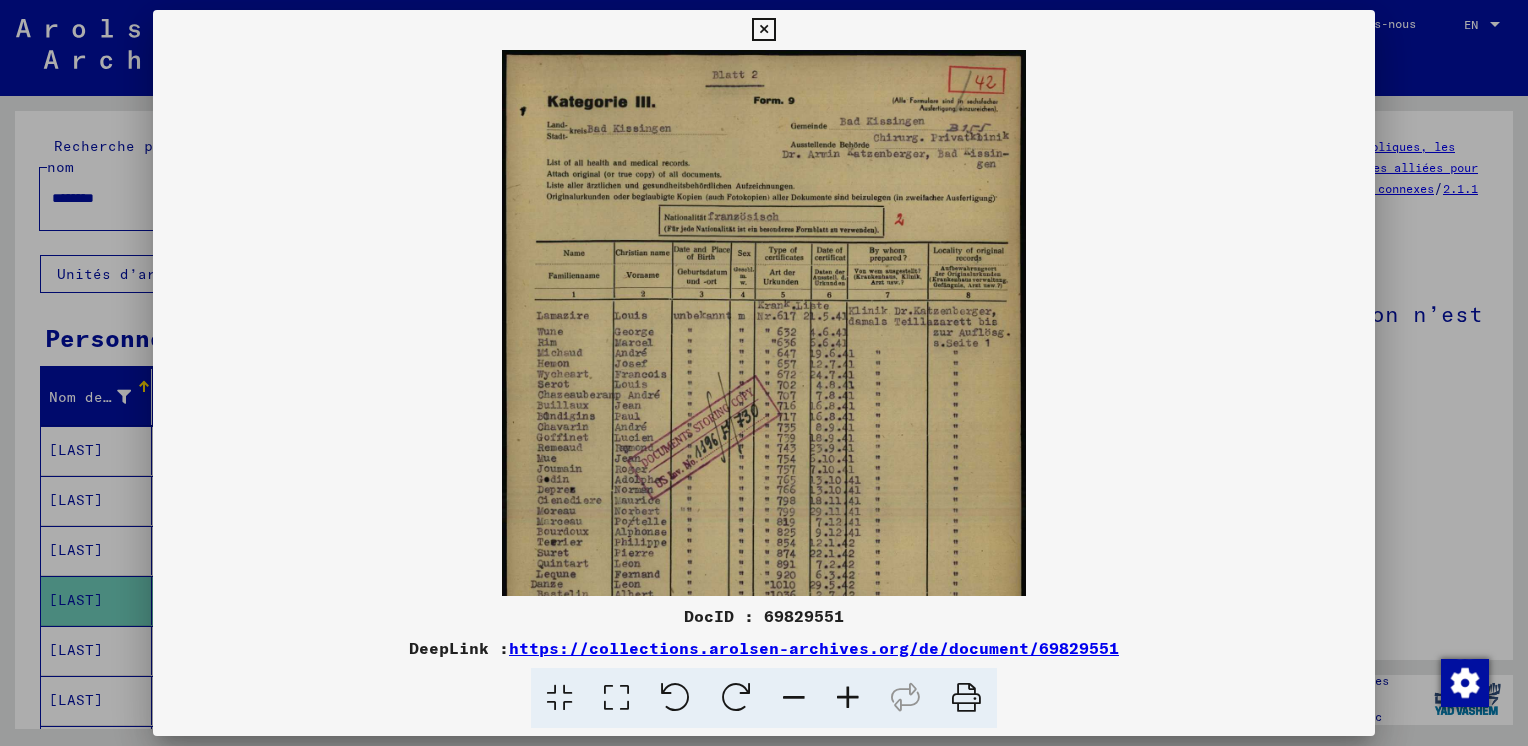 click at bounding box center (848, 698) 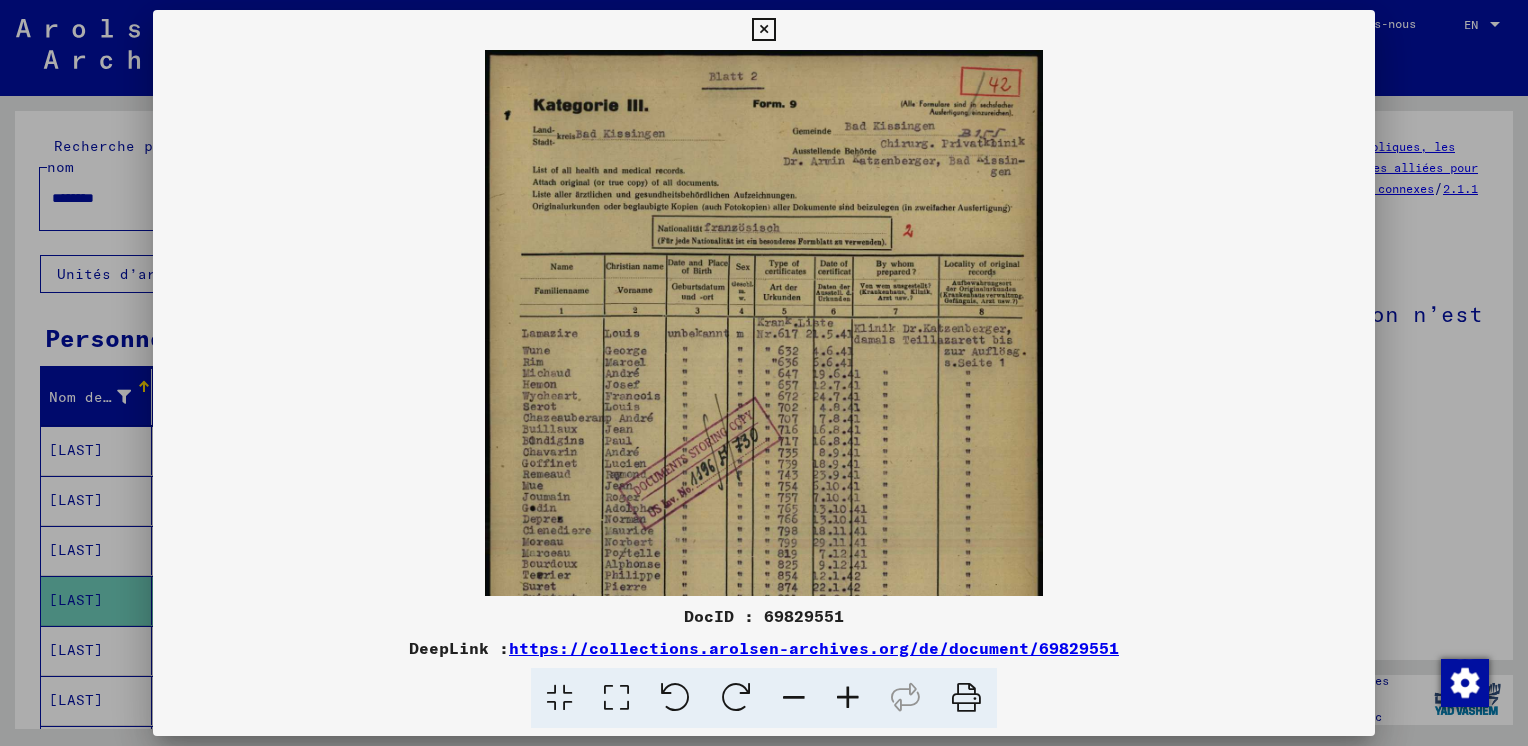 click at bounding box center [848, 698] 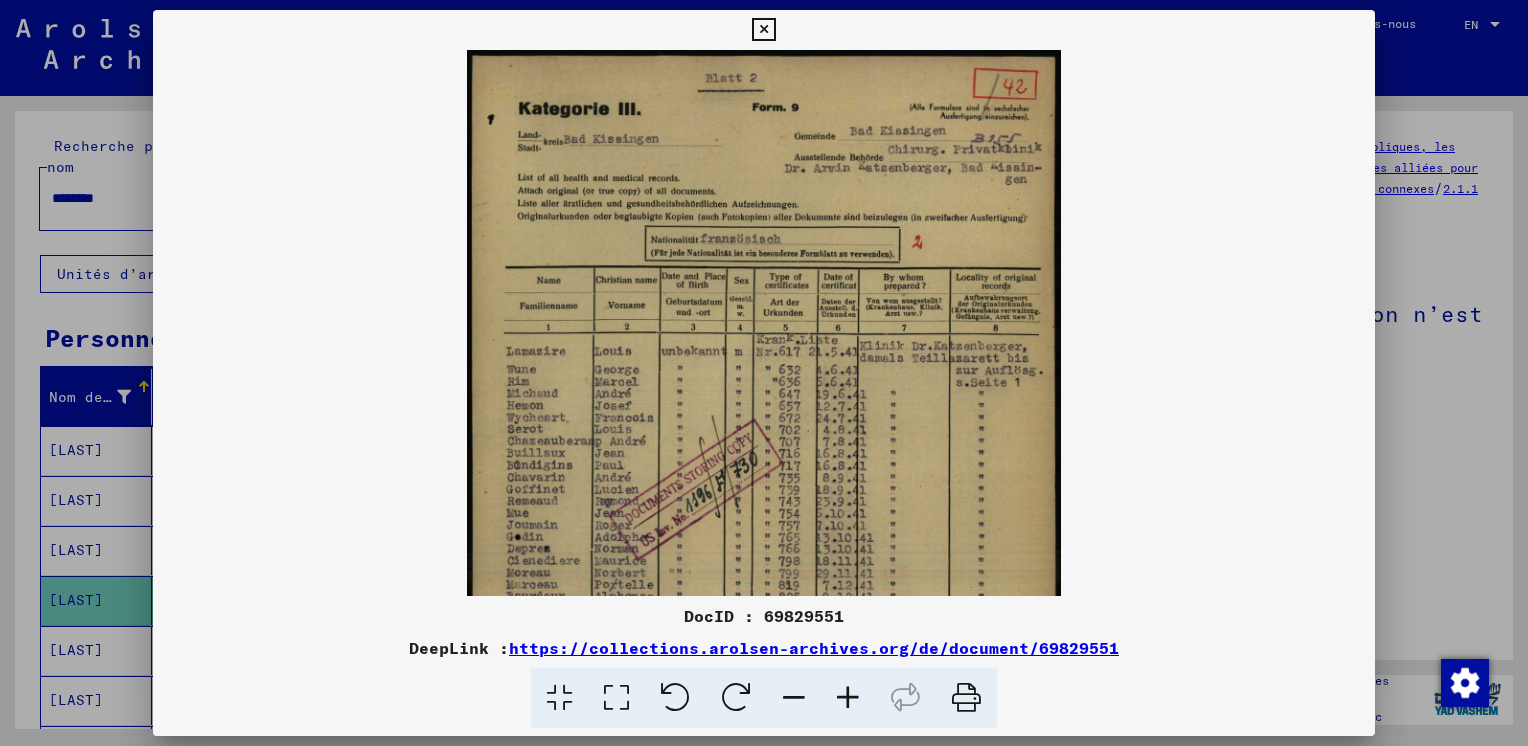 click at bounding box center [848, 698] 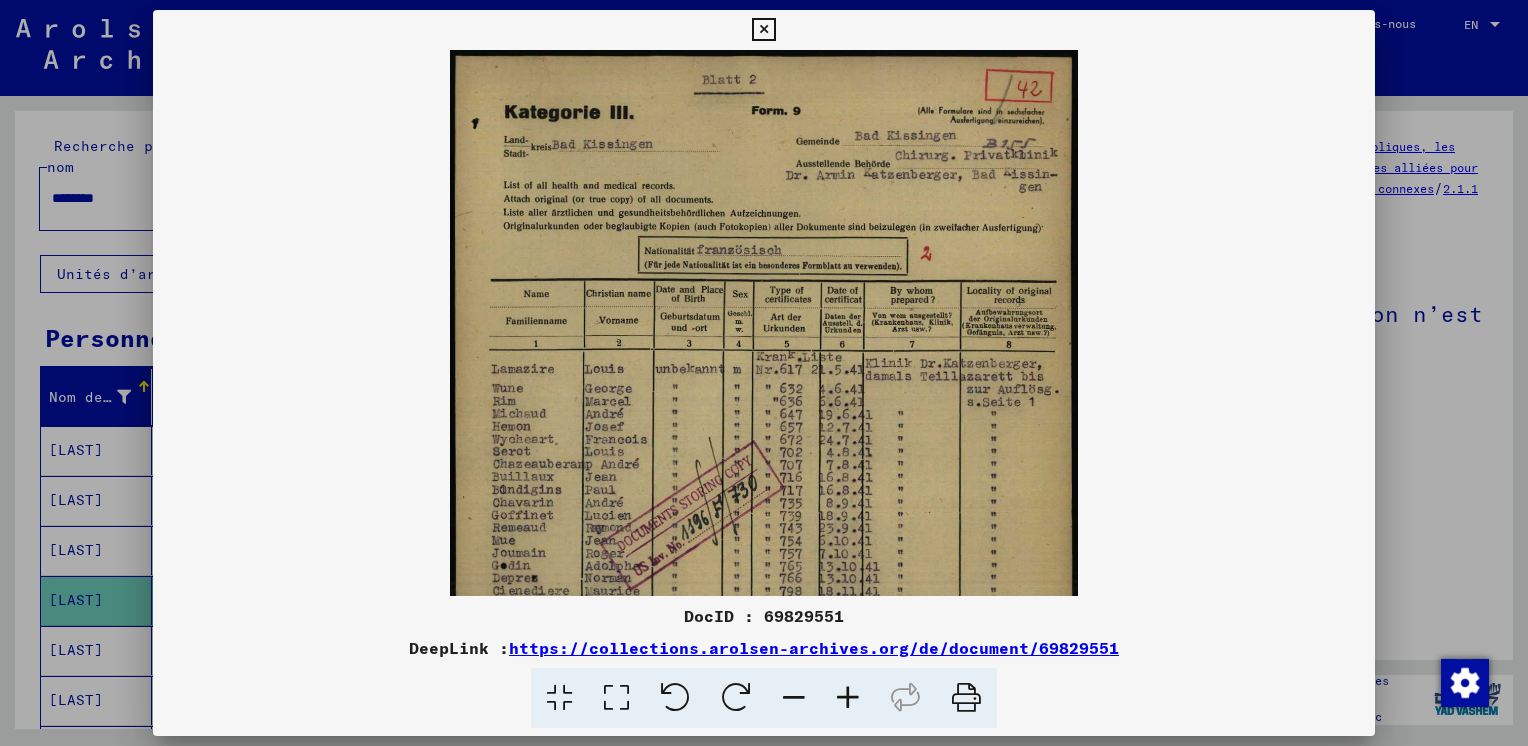 click at bounding box center (848, 698) 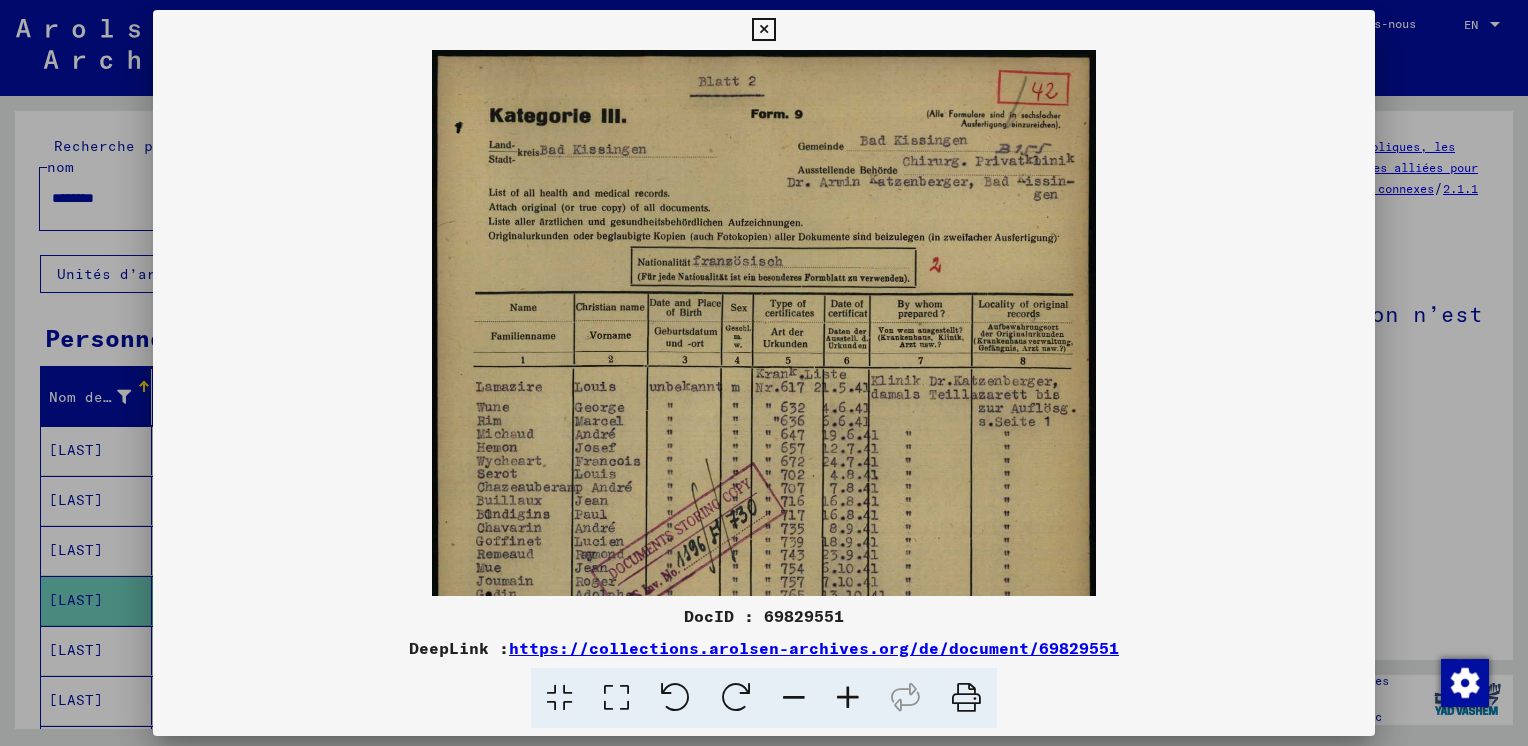click at bounding box center (848, 698) 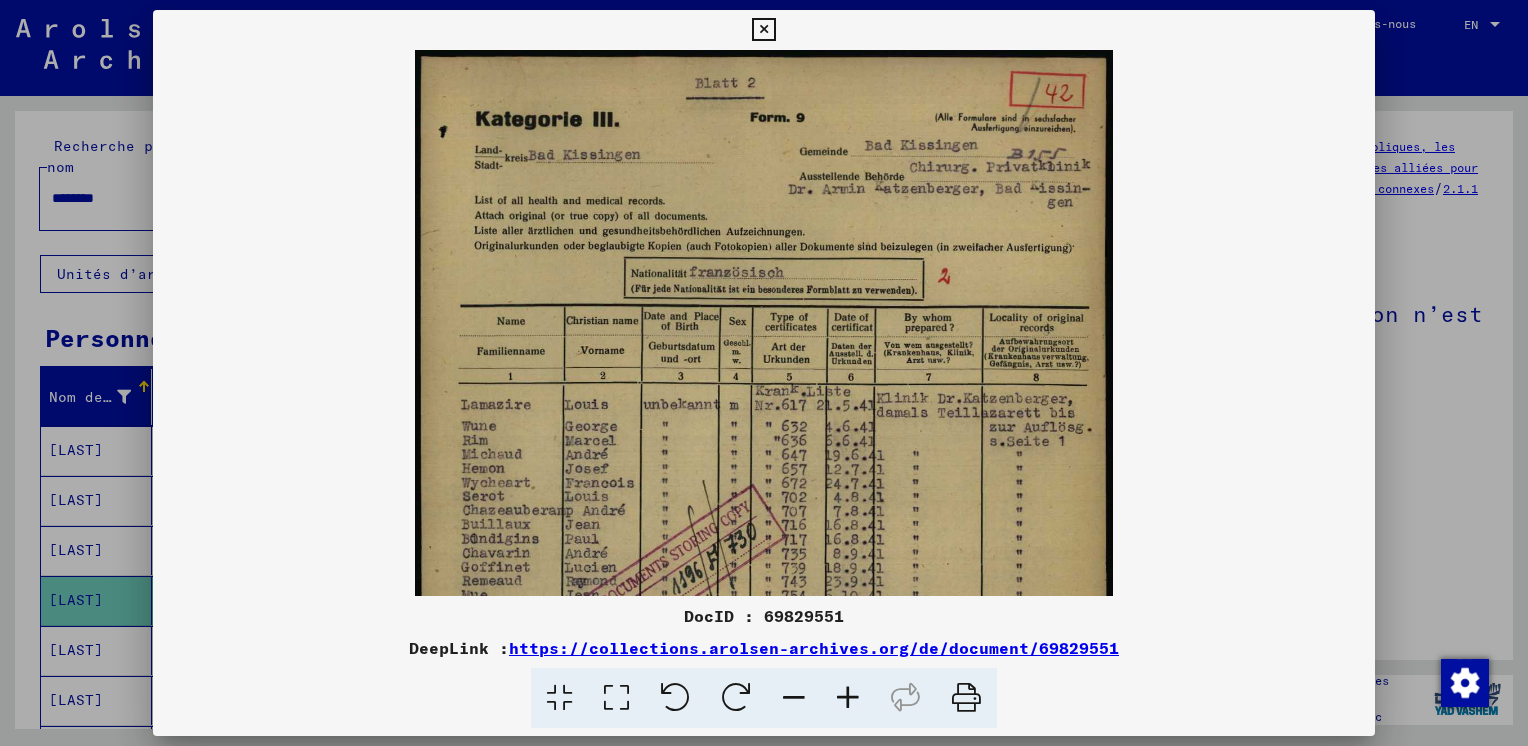 click at bounding box center (848, 698) 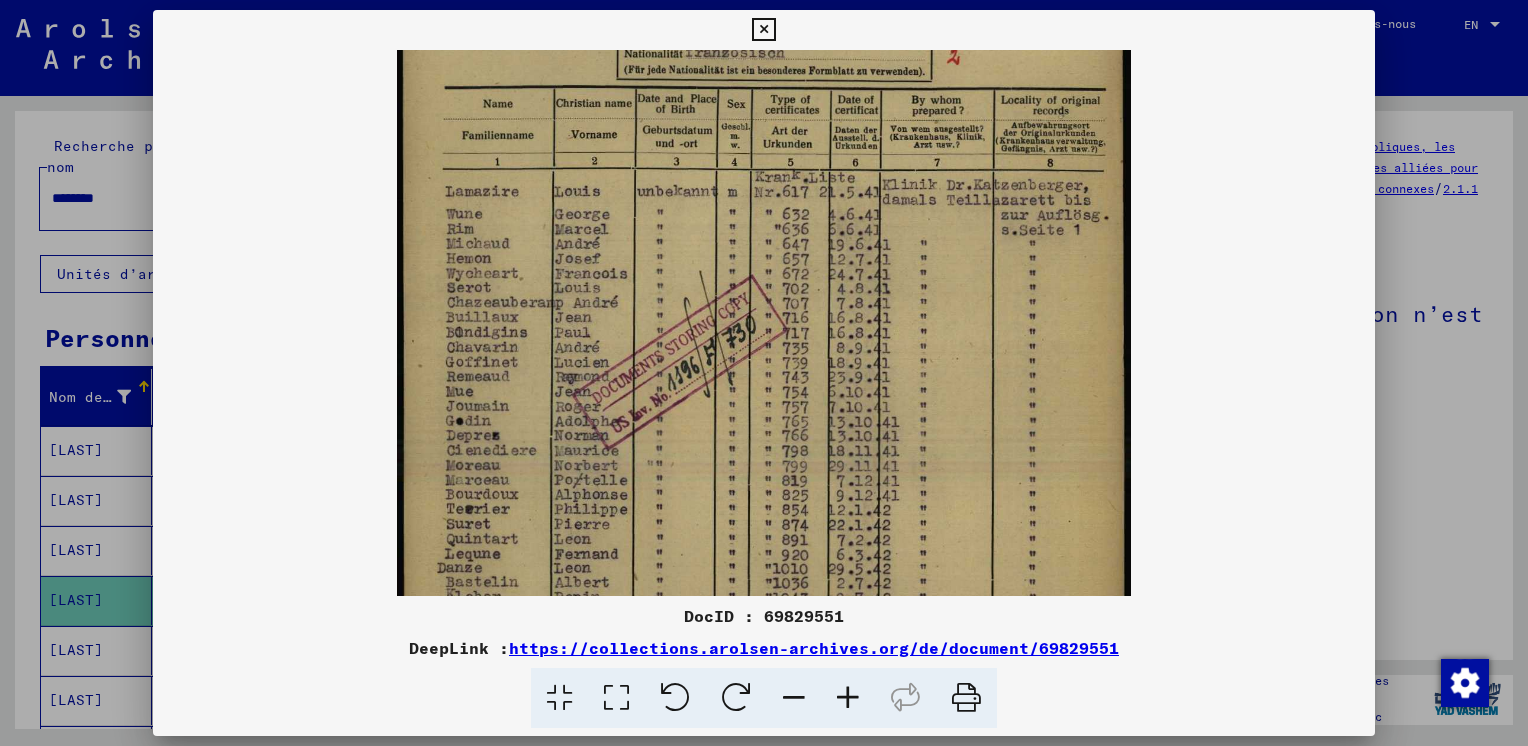 scroll, scrollTop: 246, scrollLeft: 0, axis: vertical 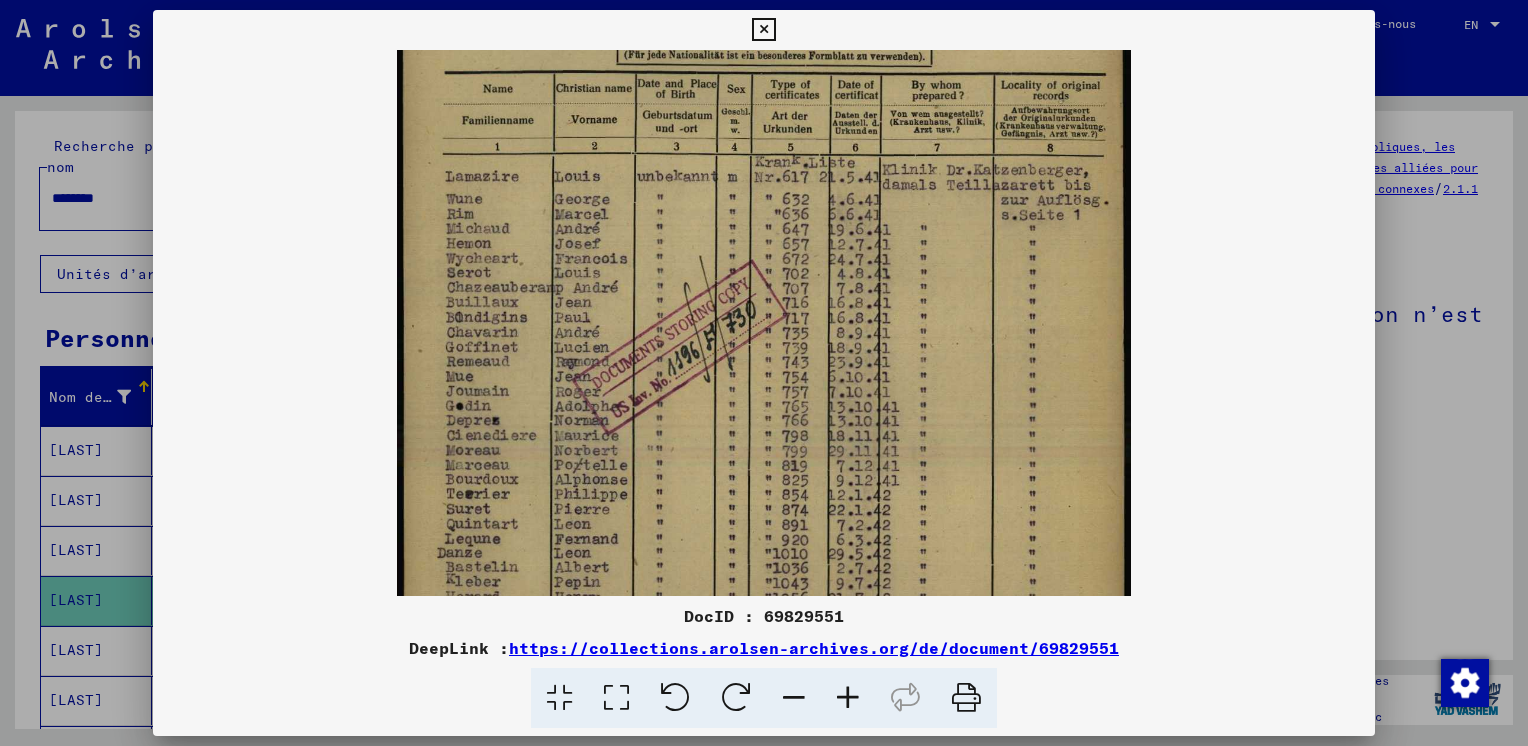 drag, startPoint x: 784, startPoint y: 512, endPoint x: 812, endPoint y: 271, distance: 242.62111 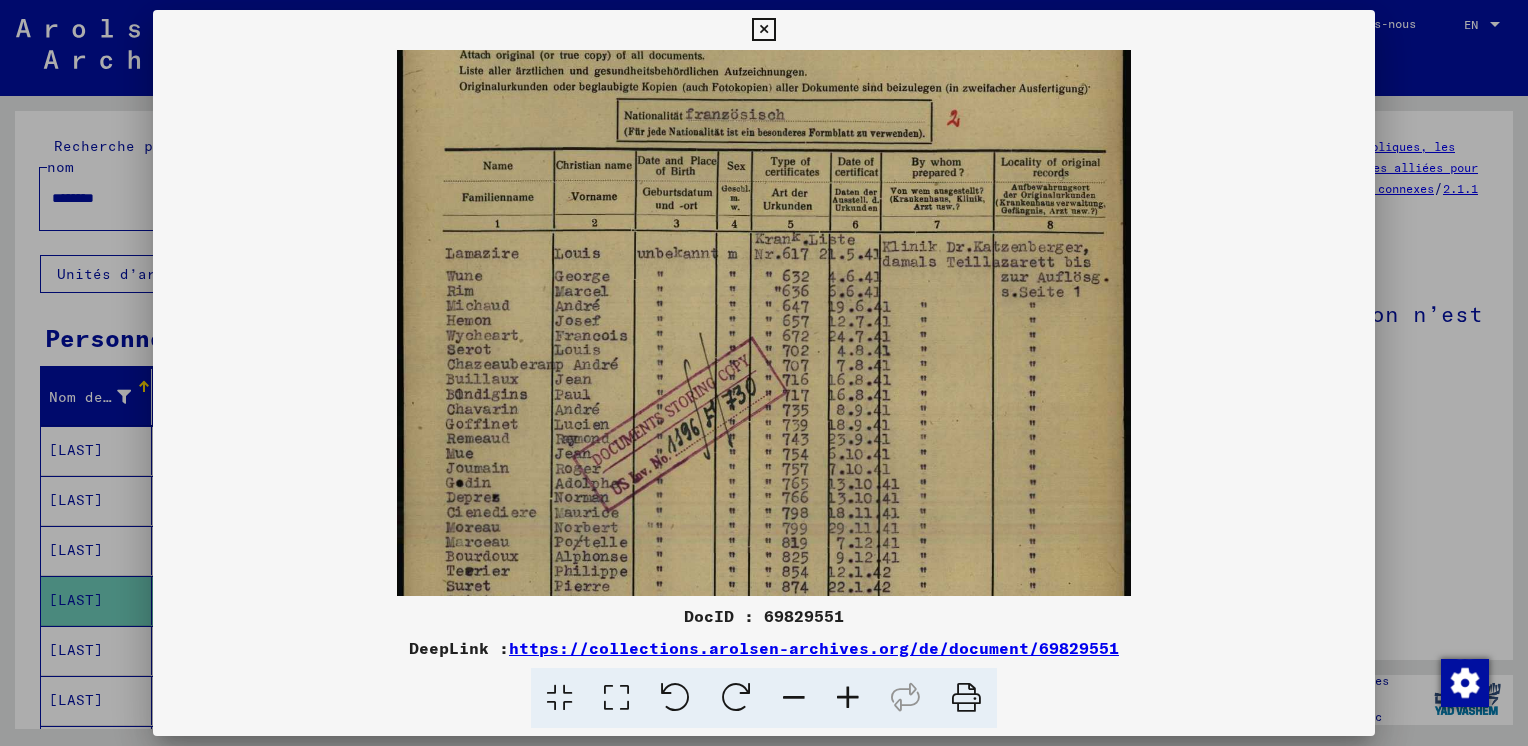 scroll, scrollTop: 160, scrollLeft: 0, axis: vertical 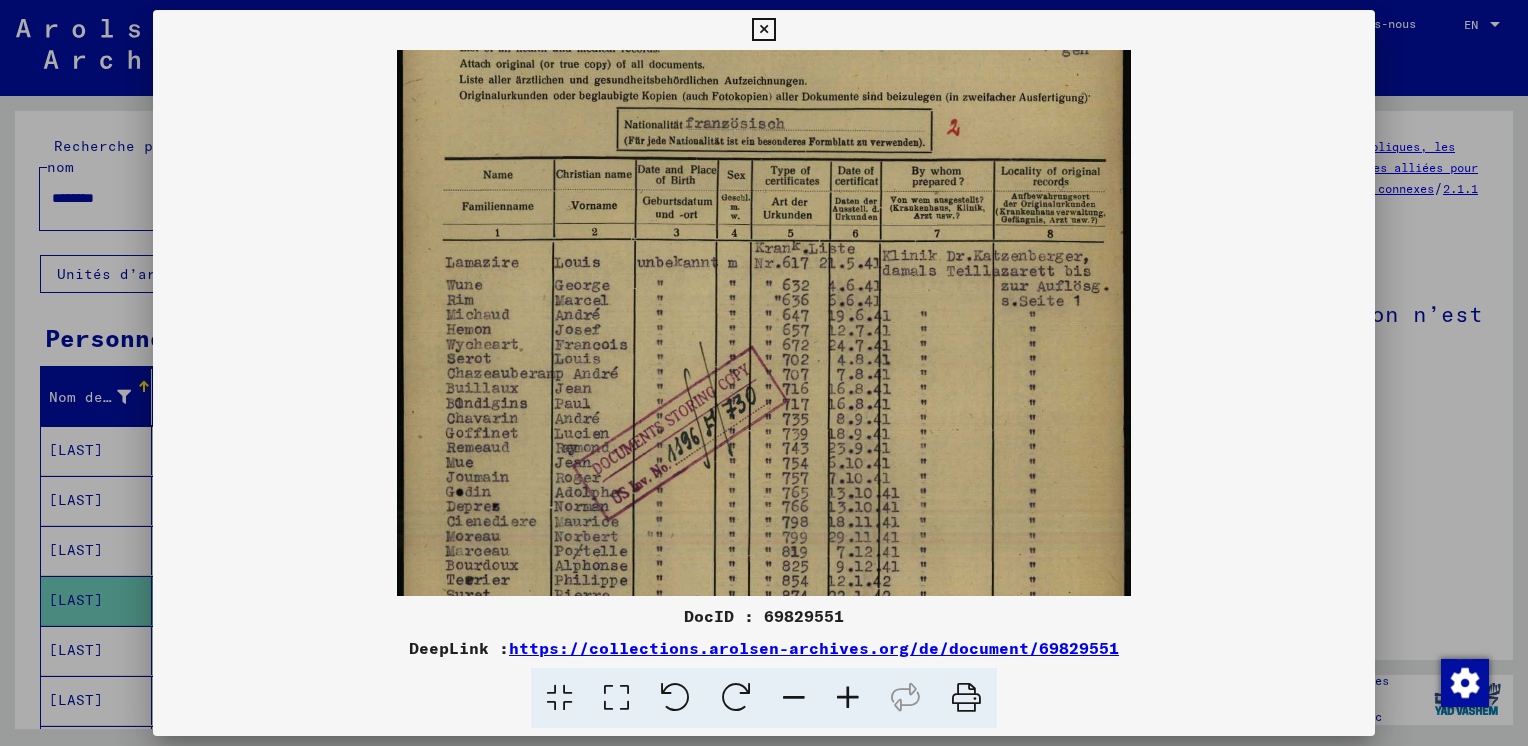 drag, startPoint x: 745, startPoint y: 502, endPoint x: 743, endPoint y: 598, distance: 96.02083 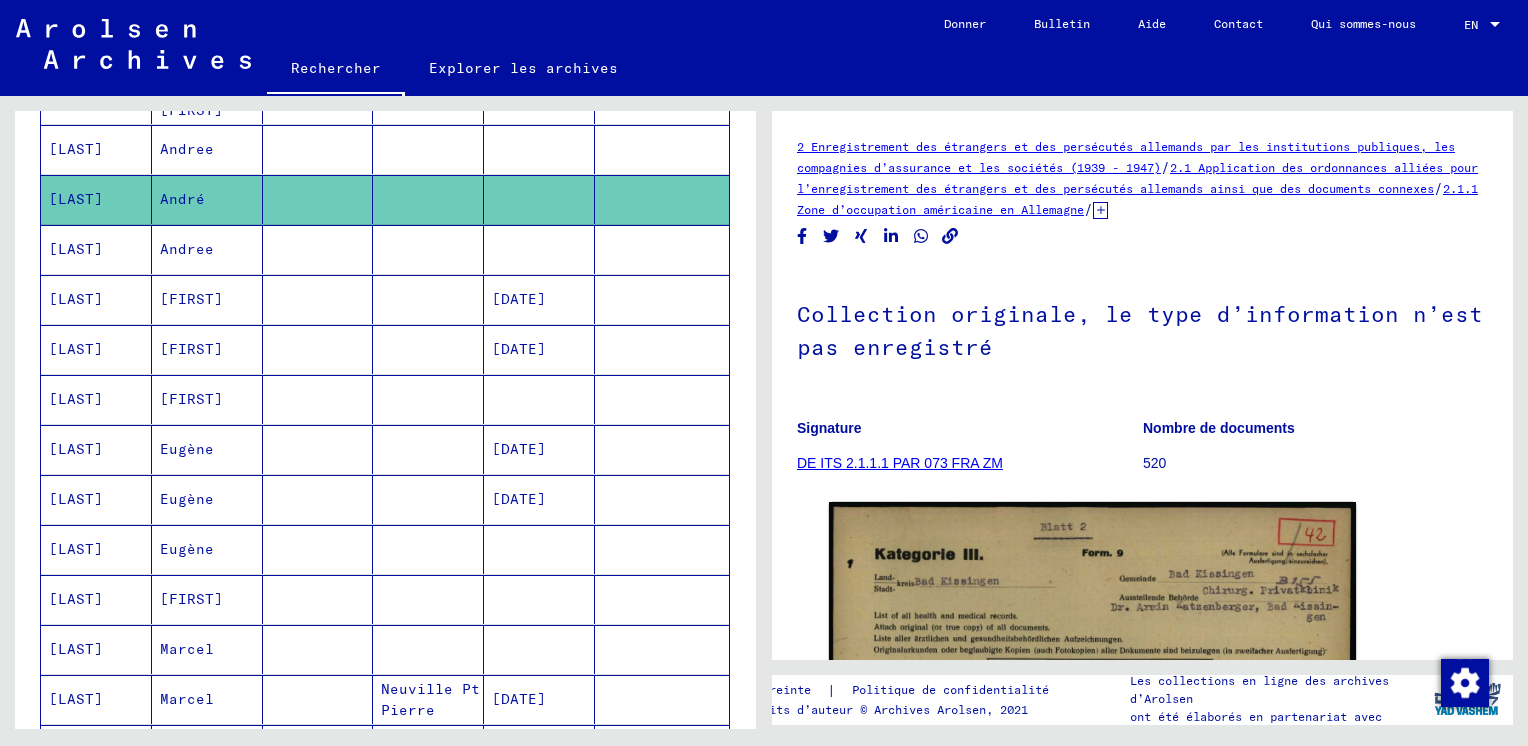scroll, scrollTop: 500, scrollLeft: 0, axis: vertical 